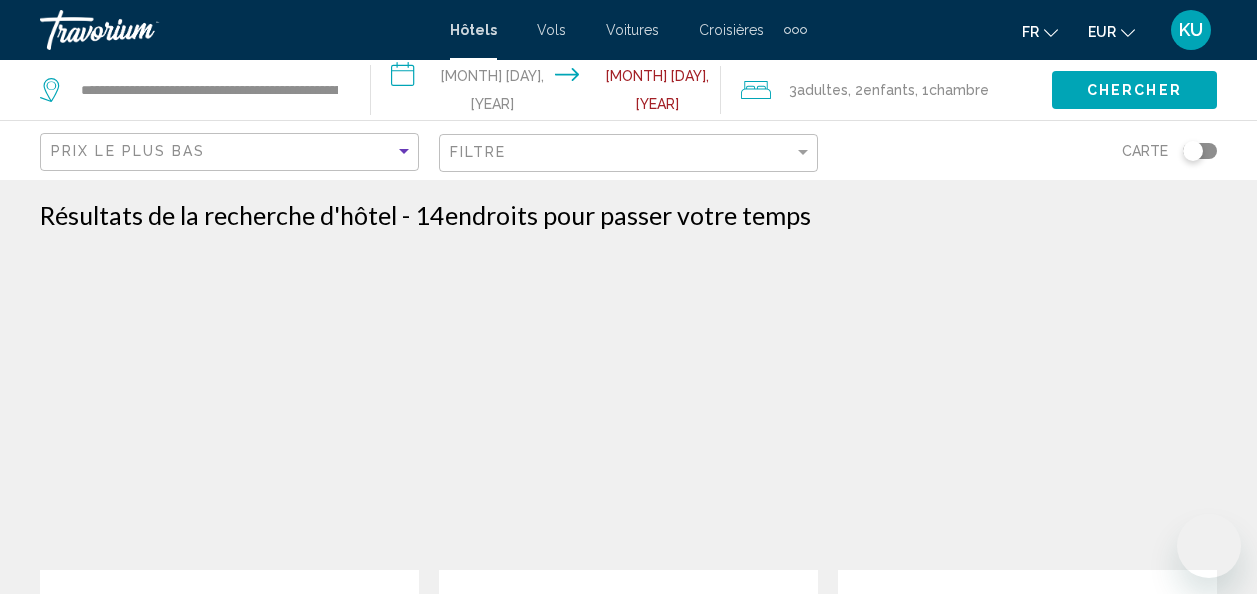 scroll, scrollTop: 2261, scrollLeft: 0, axis: vertical 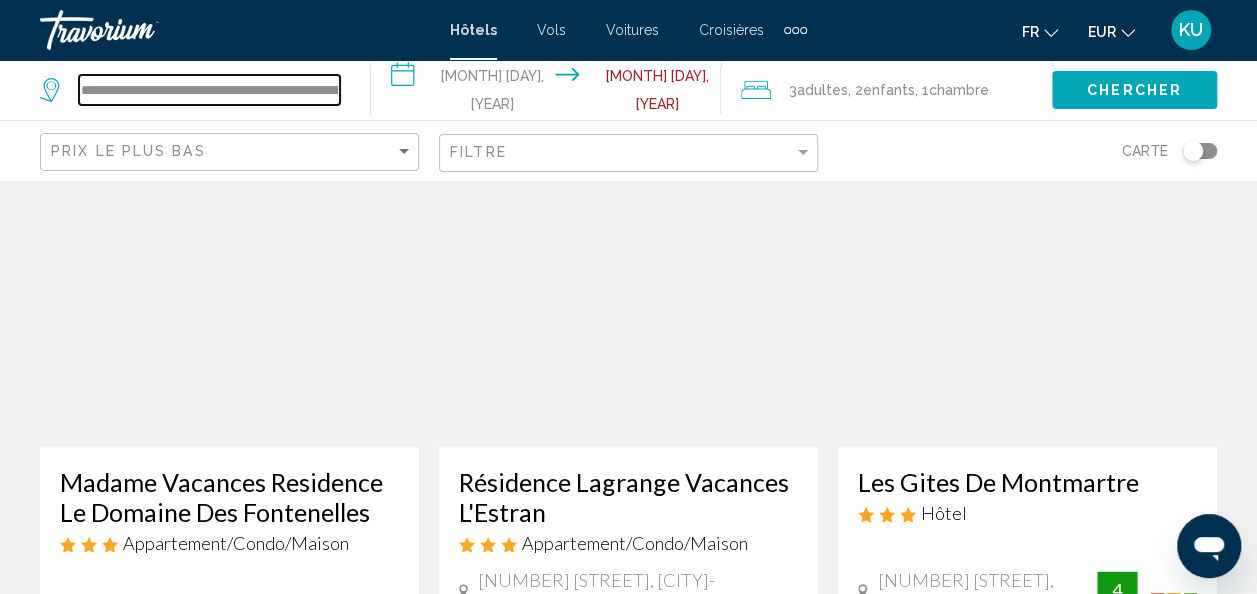 click on "**********" at bounding box center (209, 90) 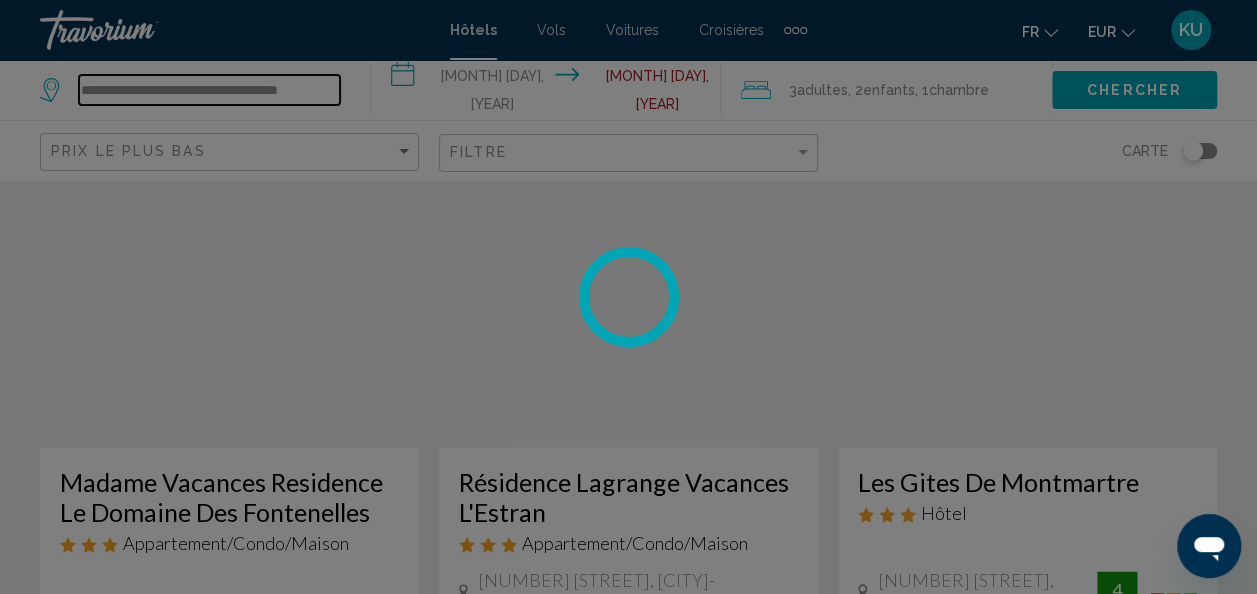 type on "**********" 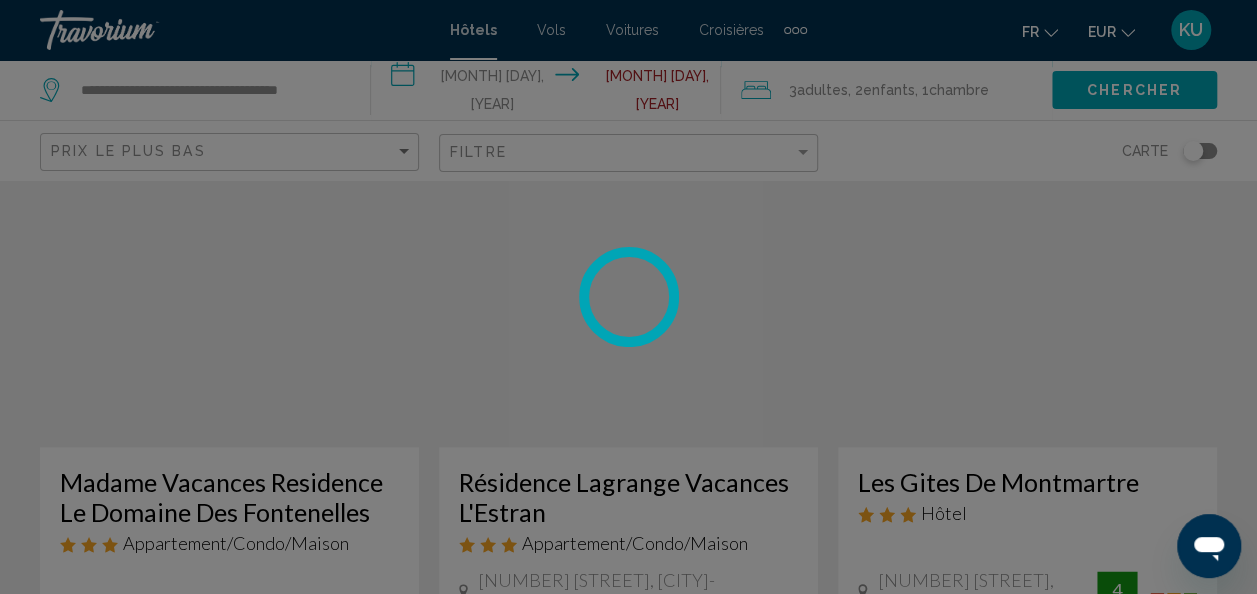 click at bounding box center [628, 297] 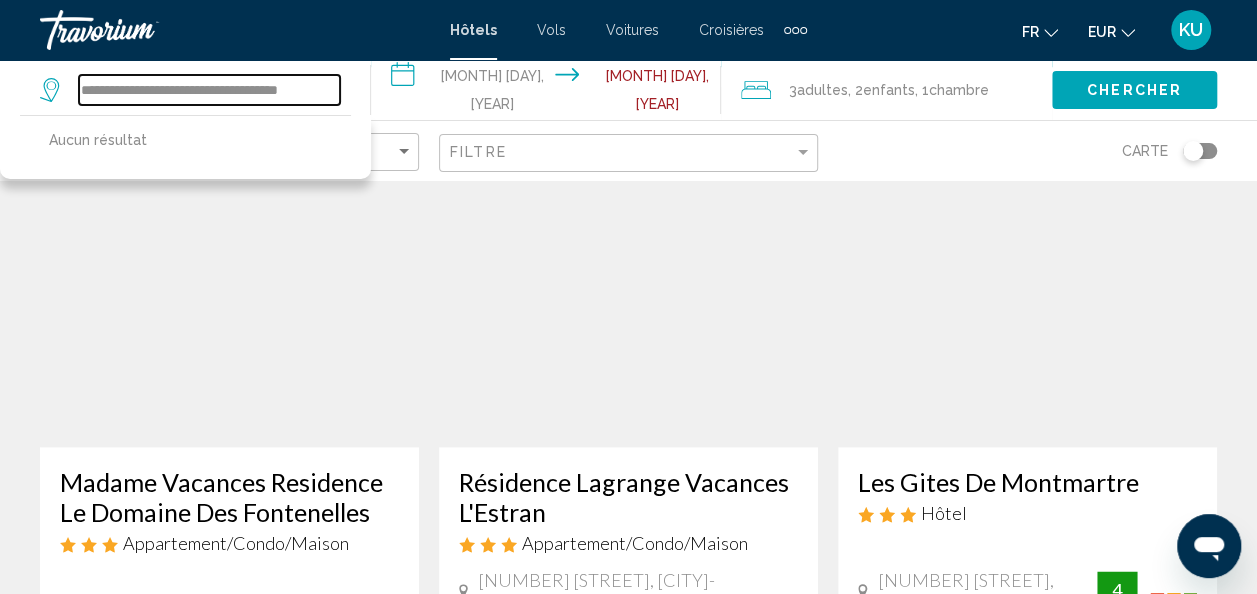 click on "**********" at bounding box center [209, 90] 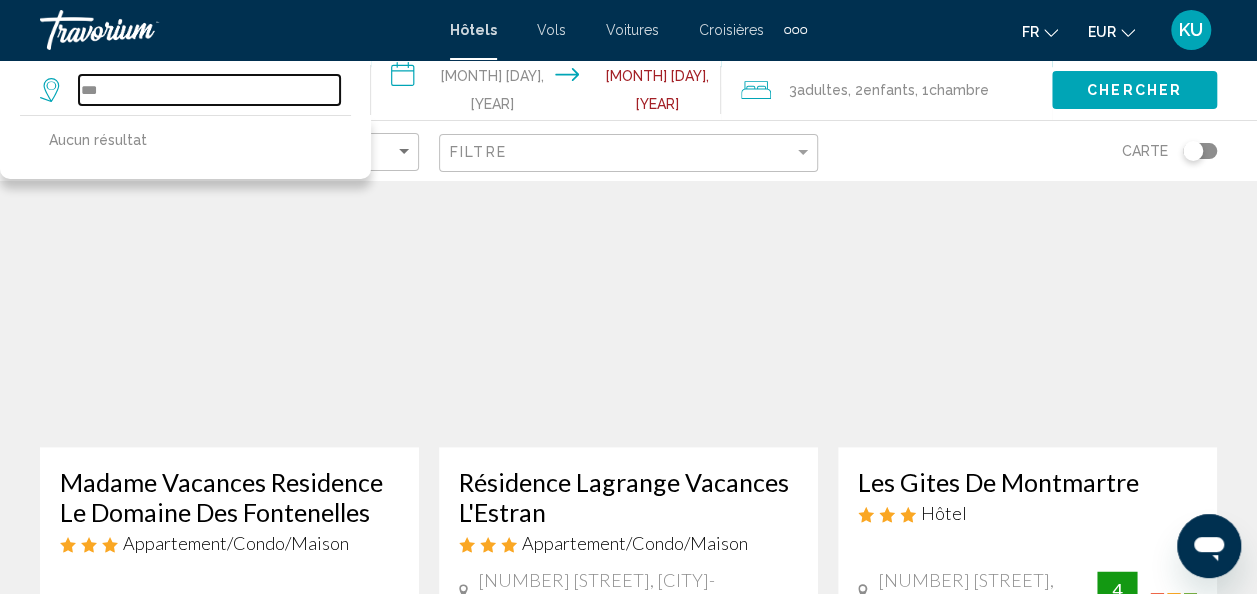 click on "***" at bounding box center (209, 90) 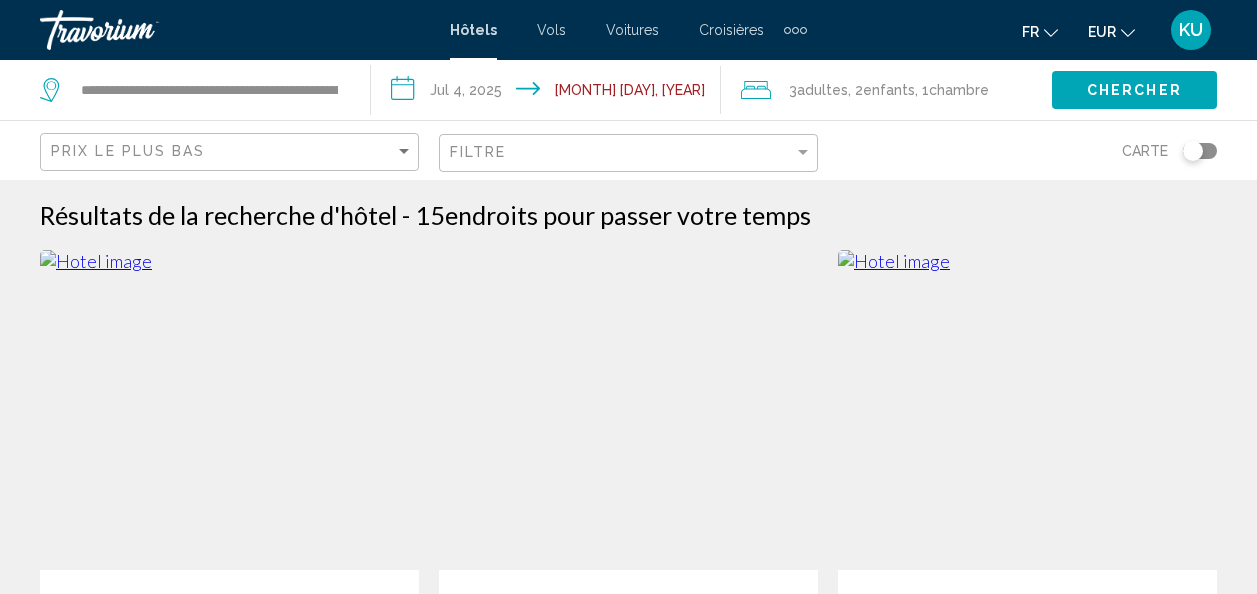 scroll, scrollTop: 0, scrollLeft: 0, axis: both 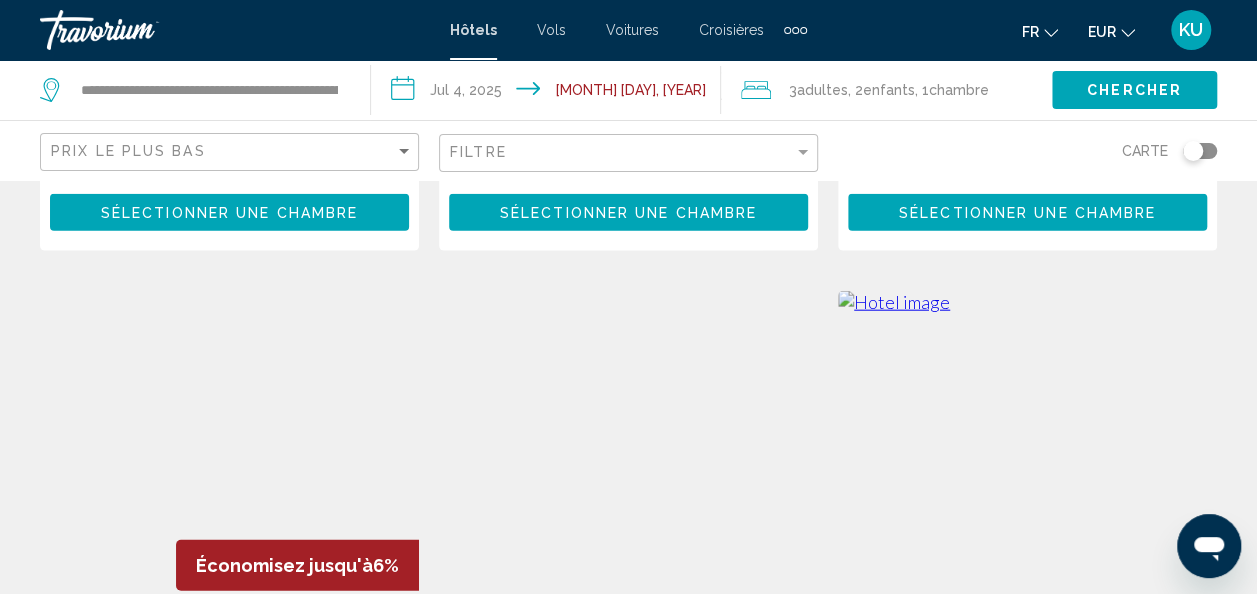 click on "**********" at bounding box center (550, 93) 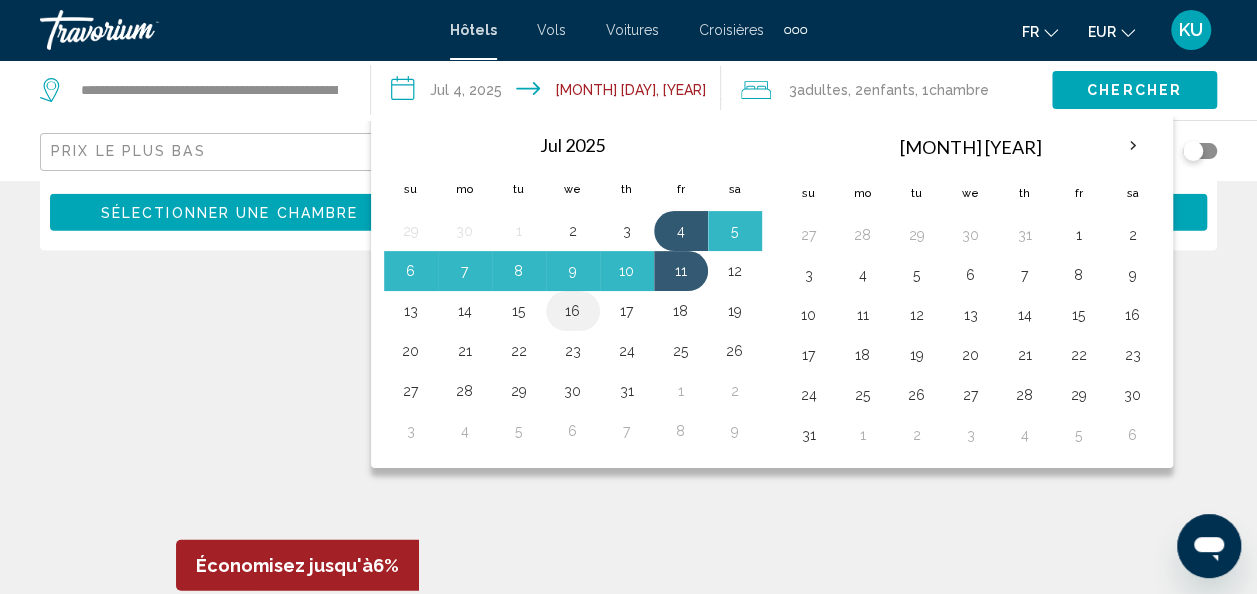 click on "16" at bounding box center [573, 311] 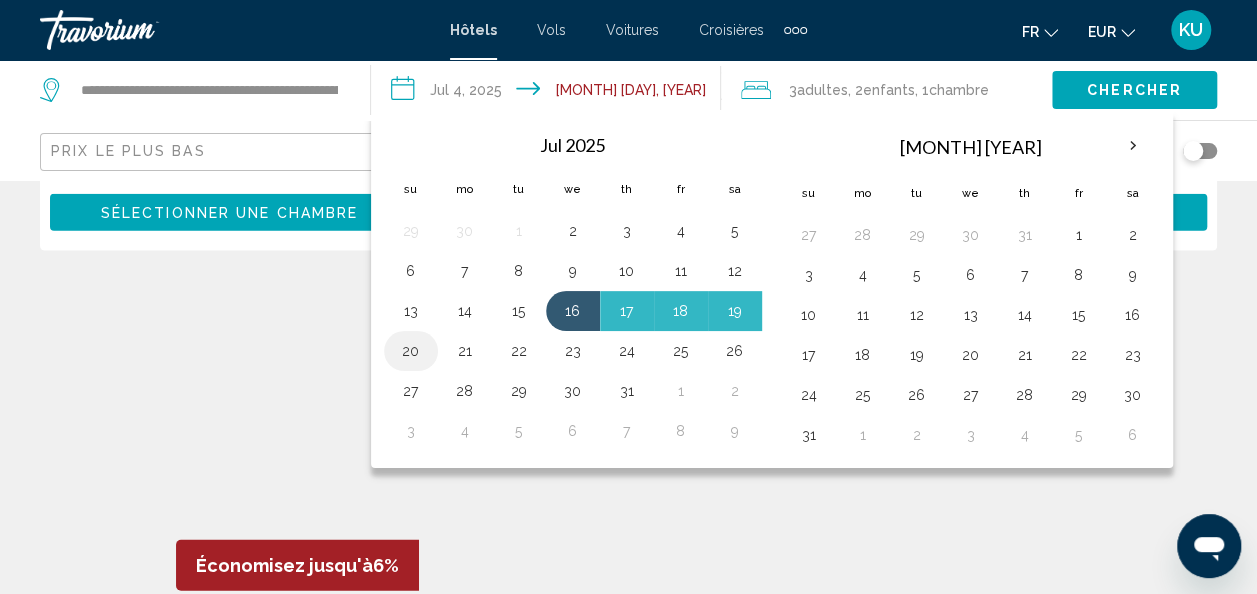 click on "20" at bounding box center [411, 351] 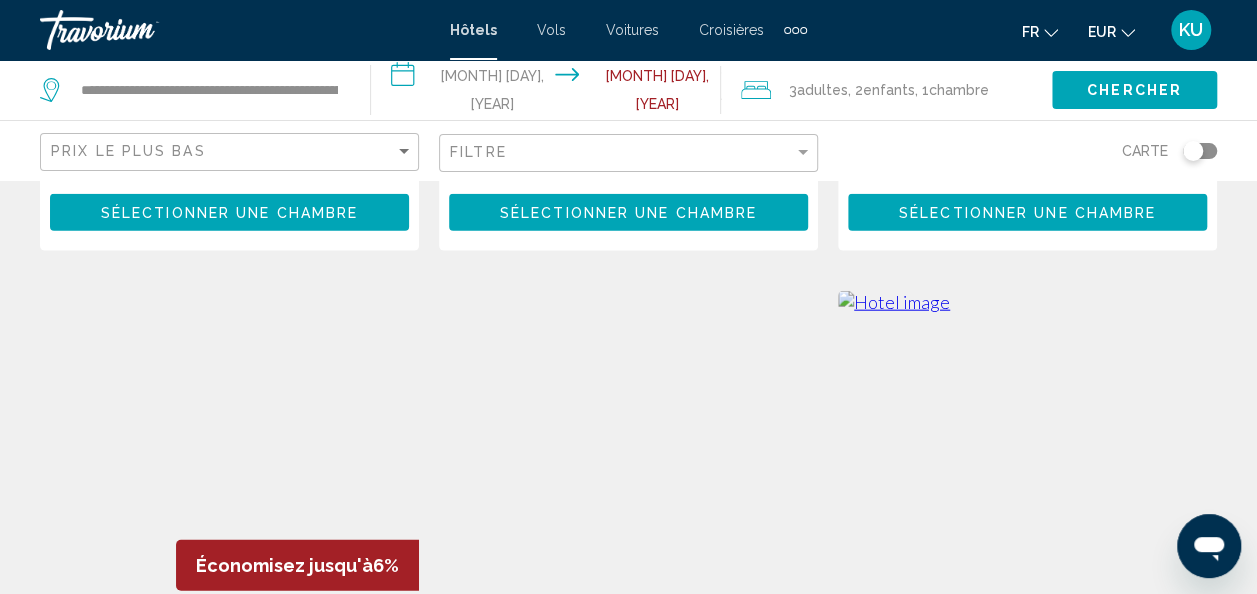 click on "Enfants" at bounding box center [889, 90] 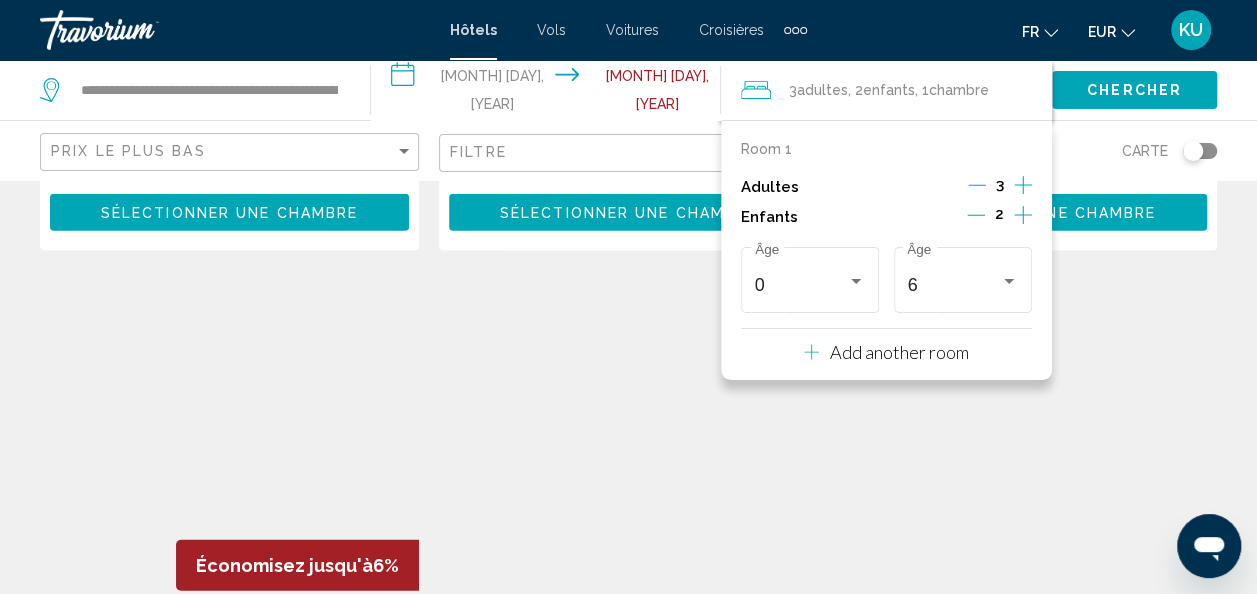 click at bounding box center [977, 185] 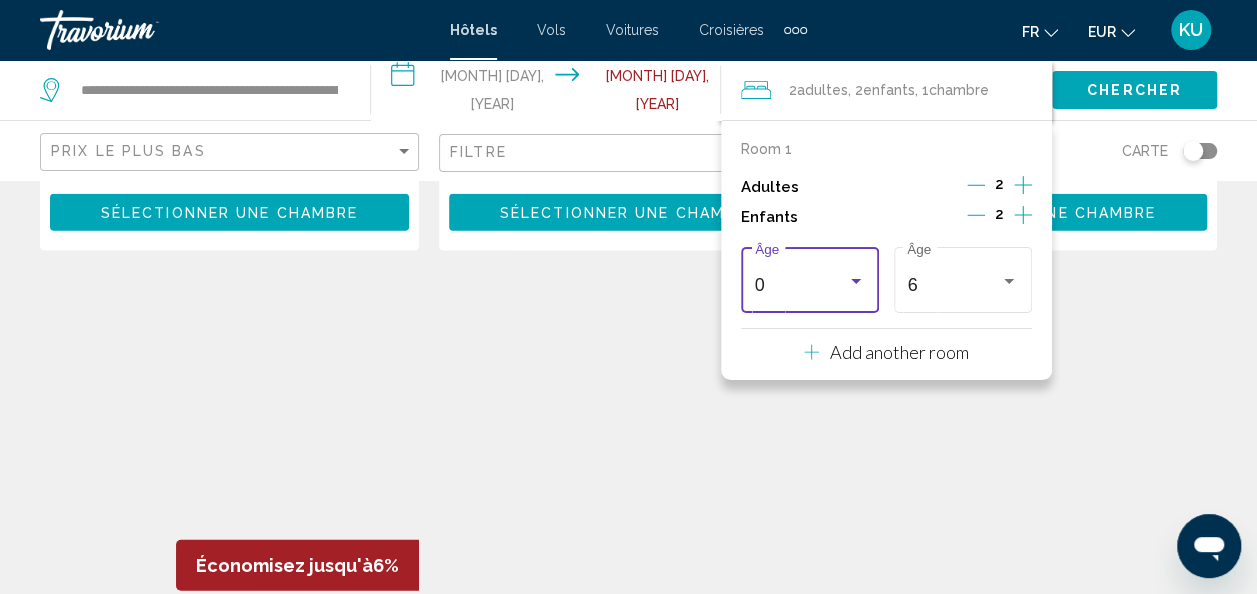 click at bounding box center (856, 281) 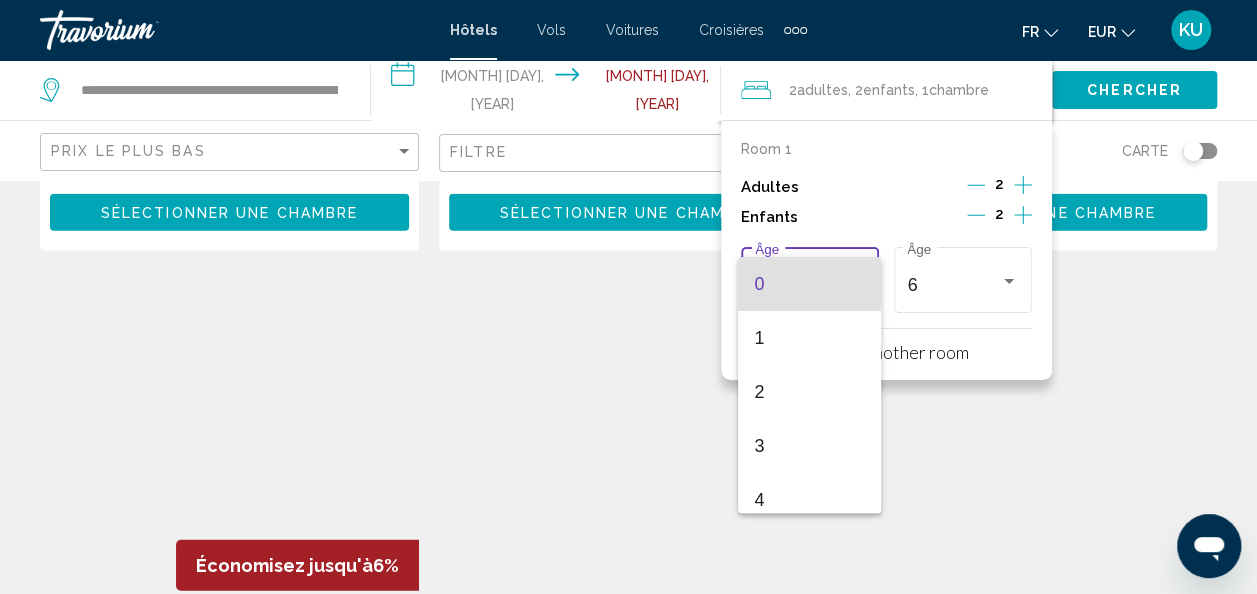 scroll, scrollTop: 40, scrollLeft: 0, axis: vertical 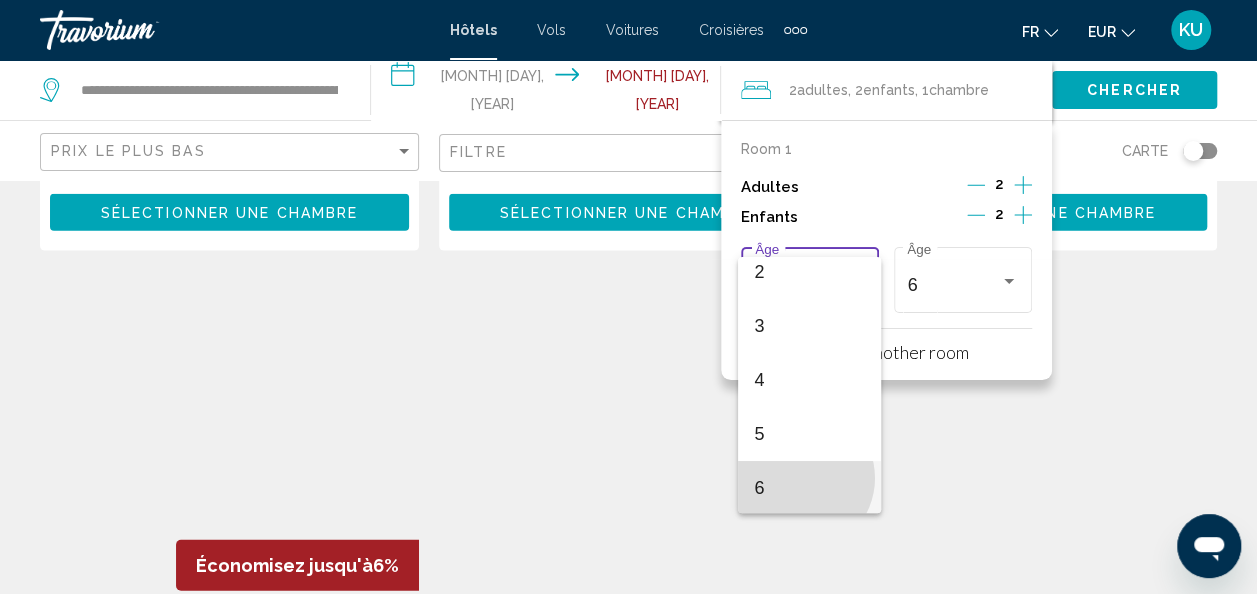 click on "6" at bounding box center (809, 488) 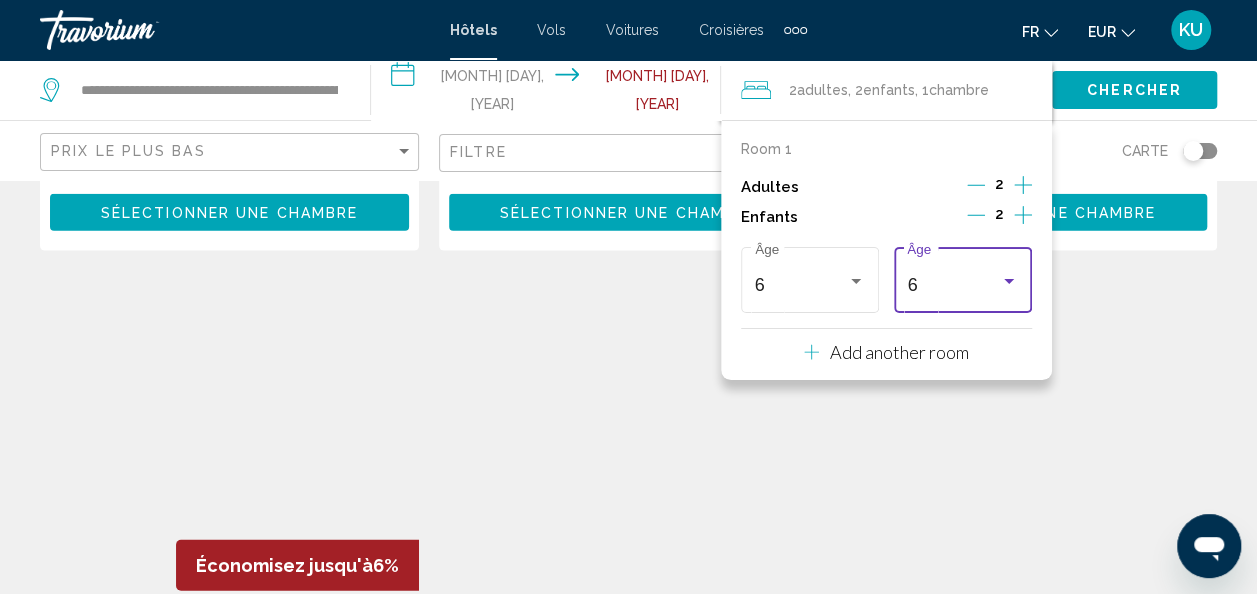 click at bounding box center (1009, 281) 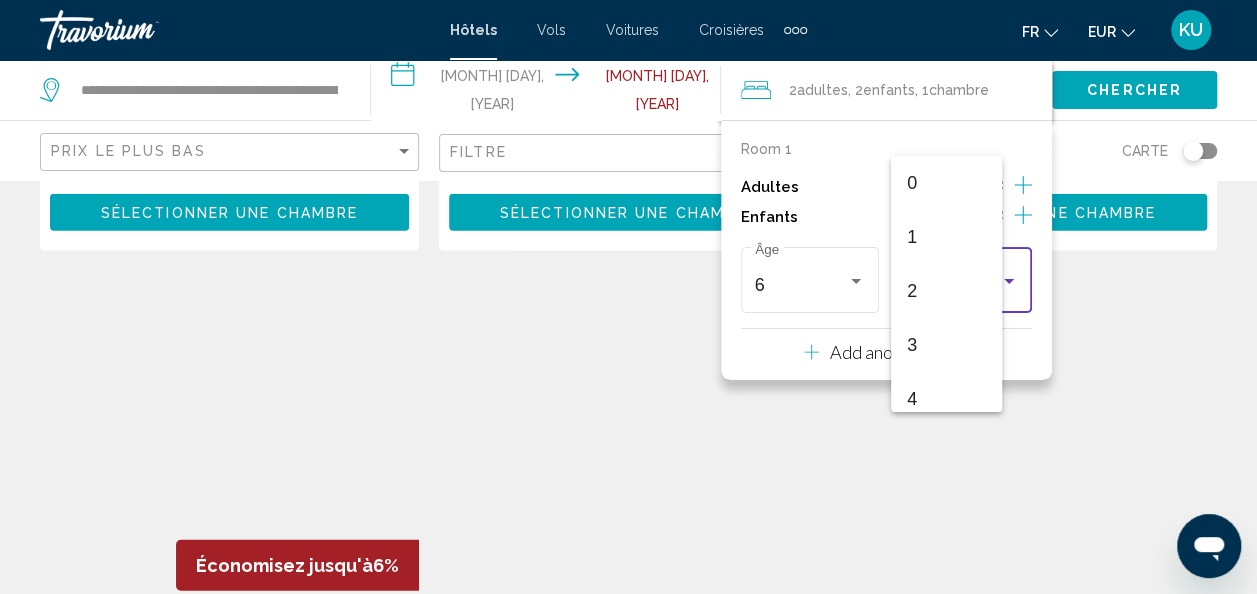 scroll, scrollTop: 223, scrollLeft: 0, axis: vertical 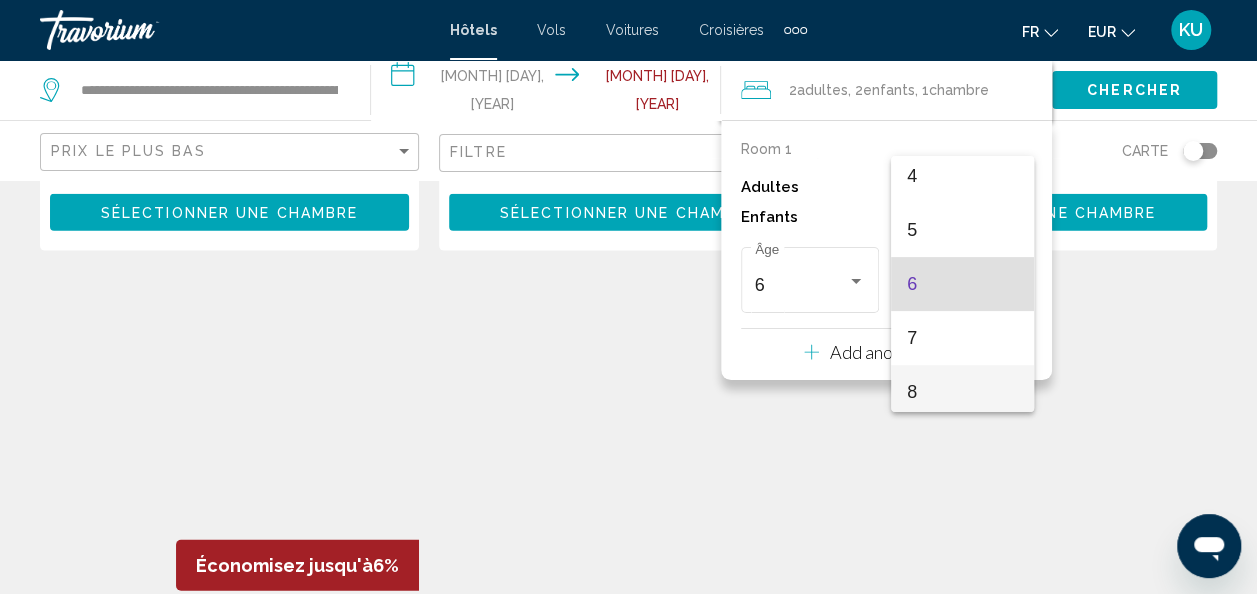 click on "8" at bounding box center (962, 392) 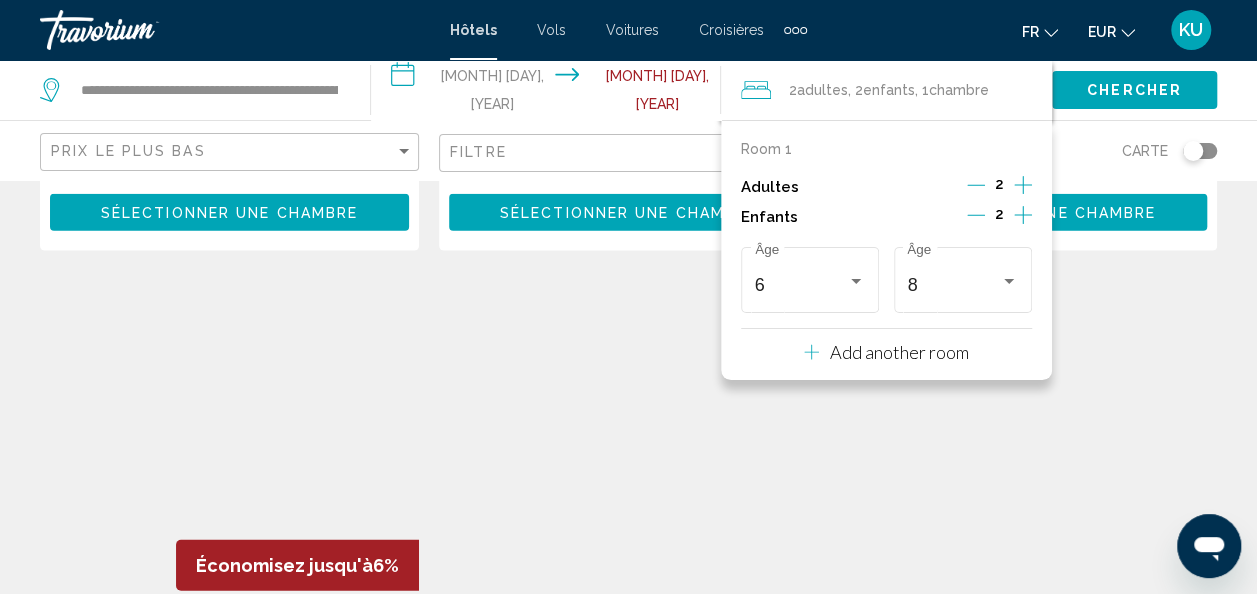 click on "Chercher" at bounding box center (1154, 90) 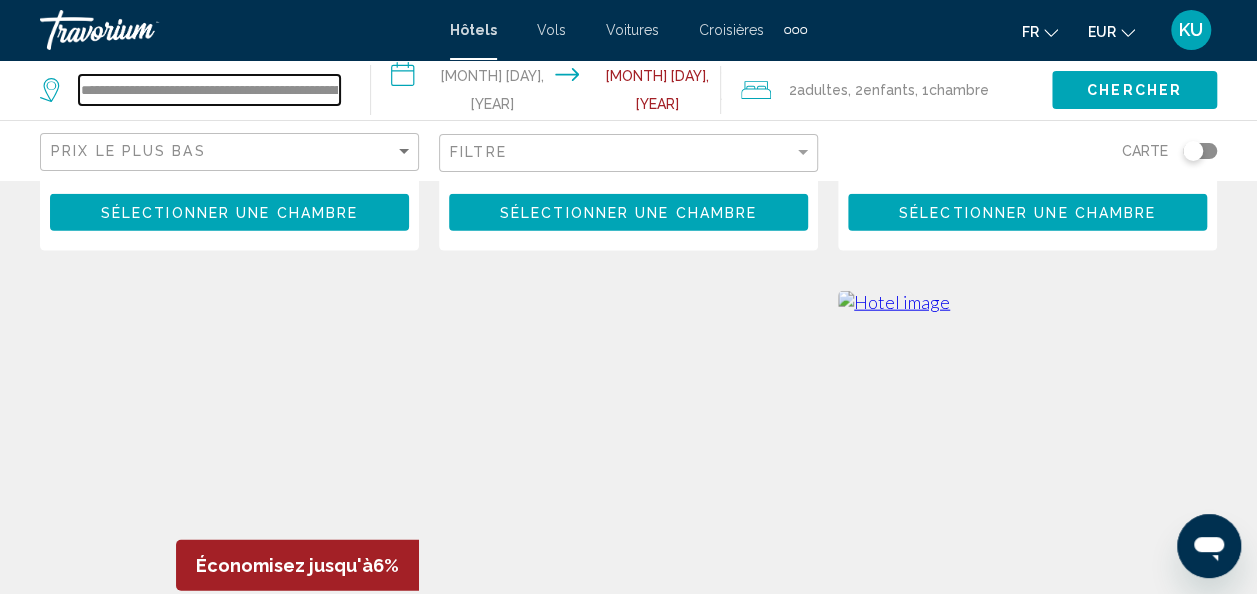 click on "**********" at bounding box center (209, 90) 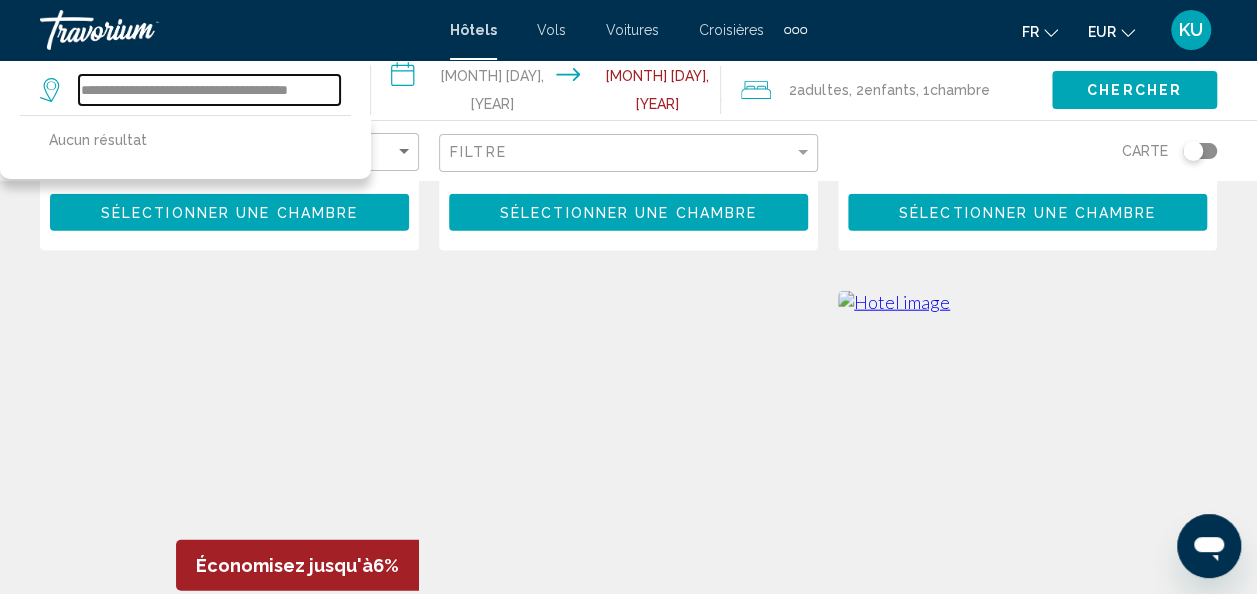 scroll, scrollTop: 0, scrollLeft: 0, axis: both 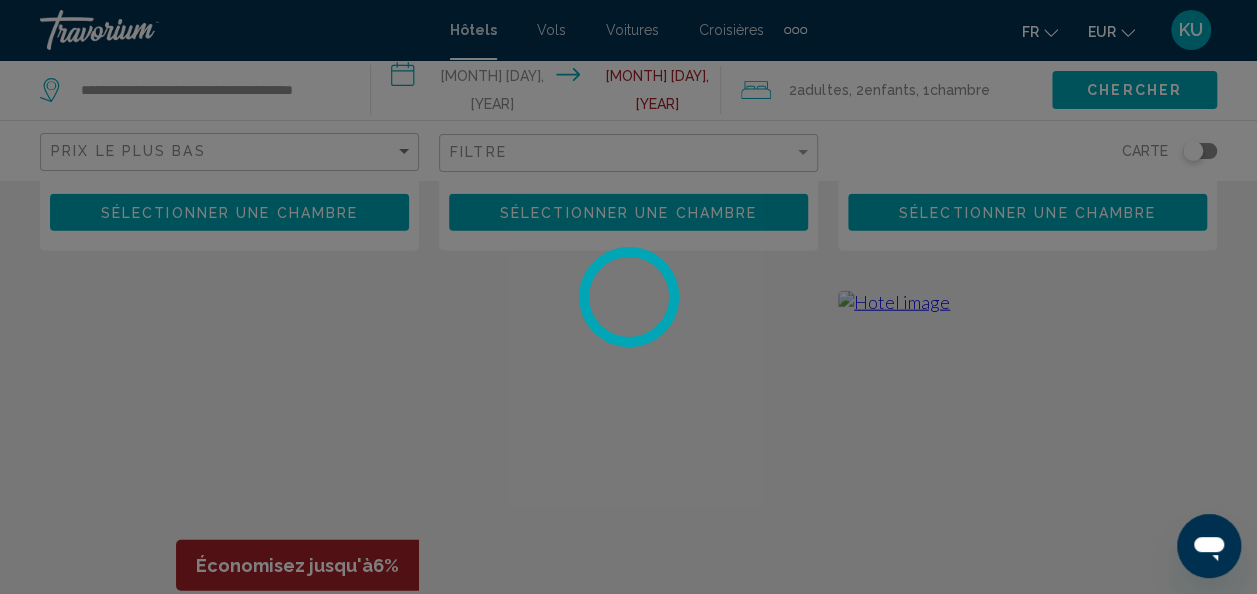 click at bounding box center [628, 297] 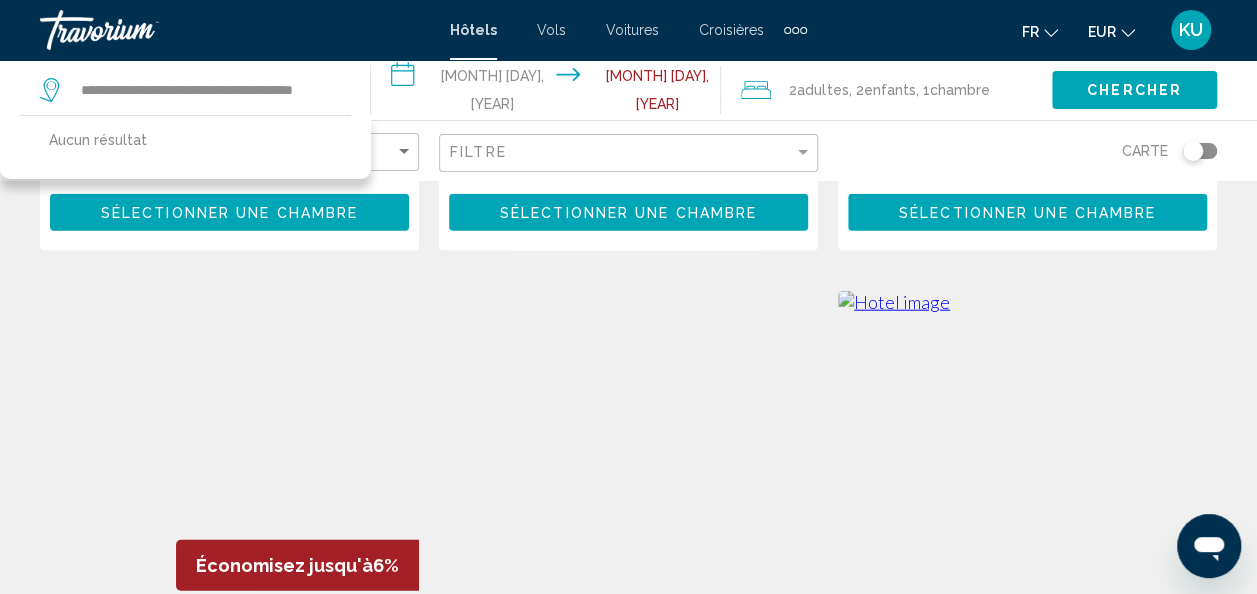 click on "**********" at bounding box center [195, 90] 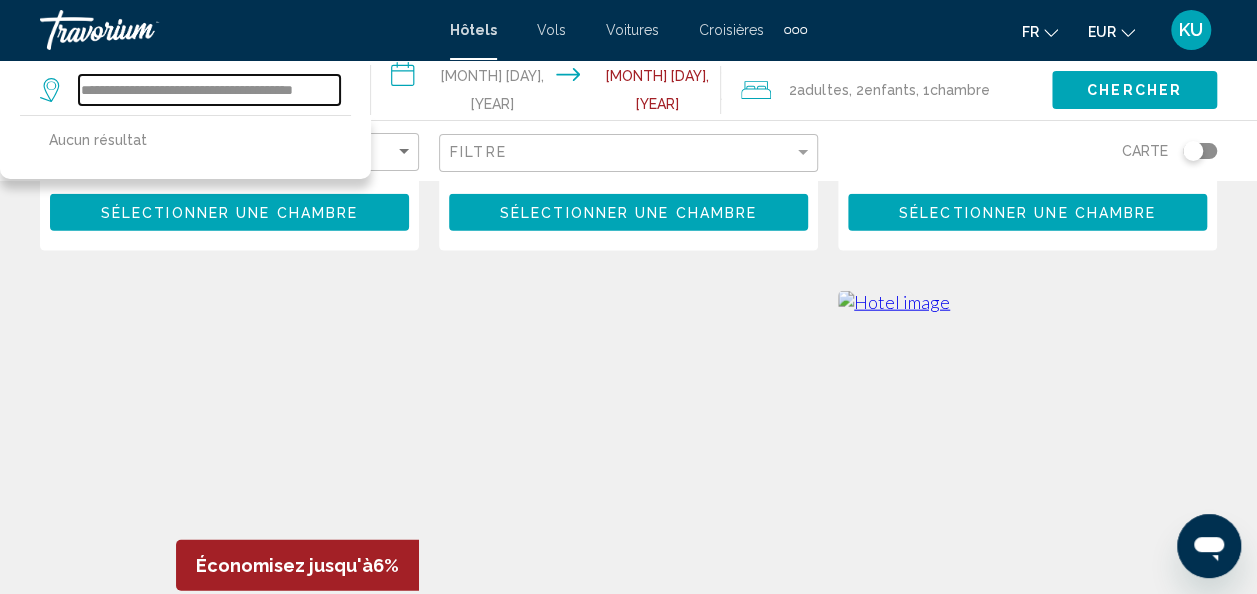 click on "**********" at bounding box center [209, 90] 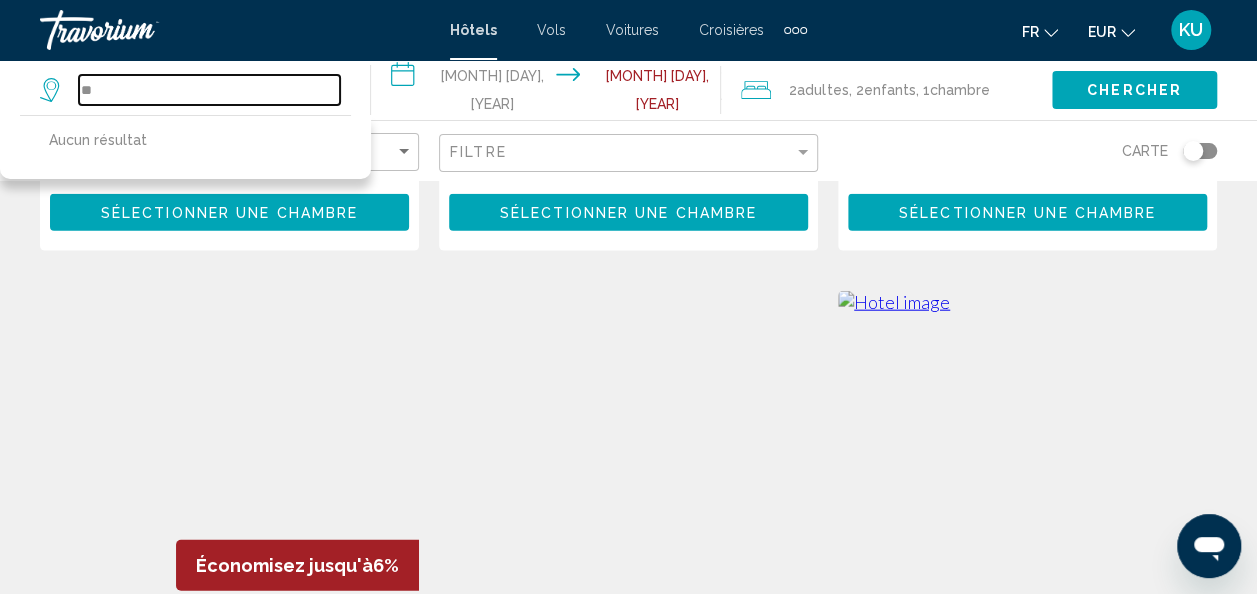 click on "**" at bounding box center [209, 90] 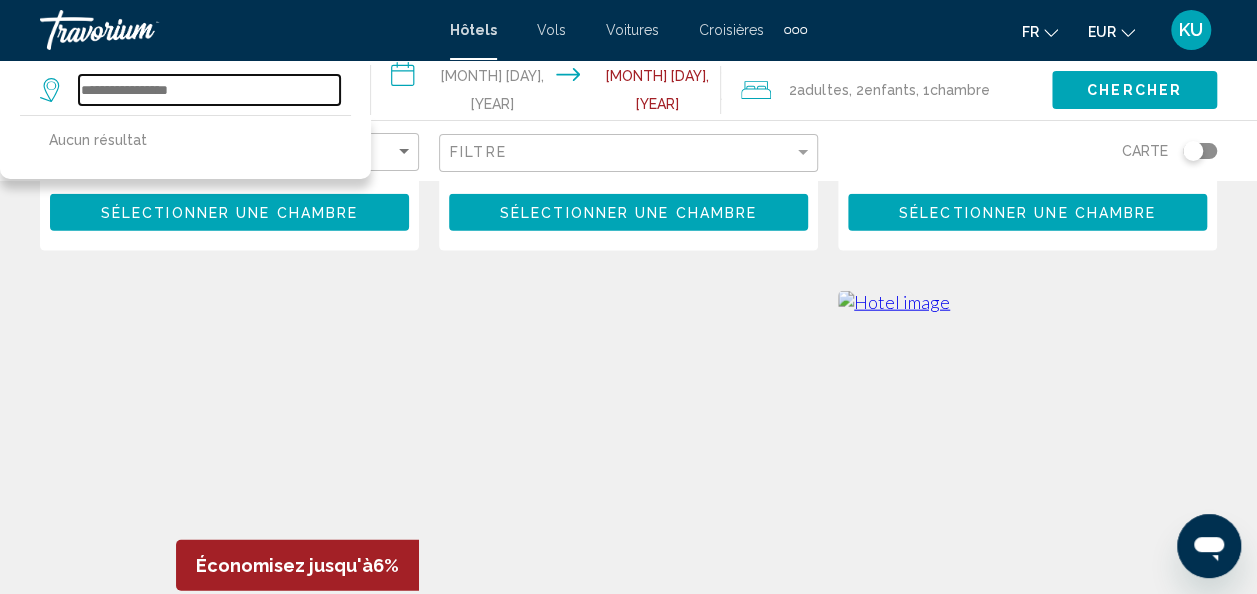 click at bounding box center [209, 90] 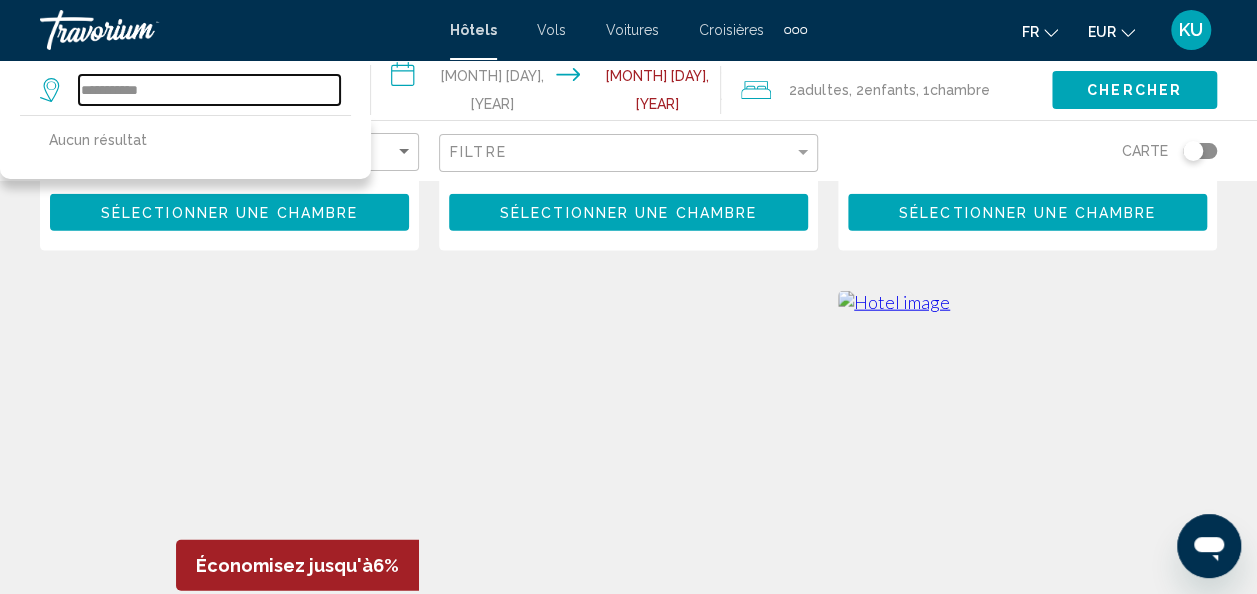 type on "**********" 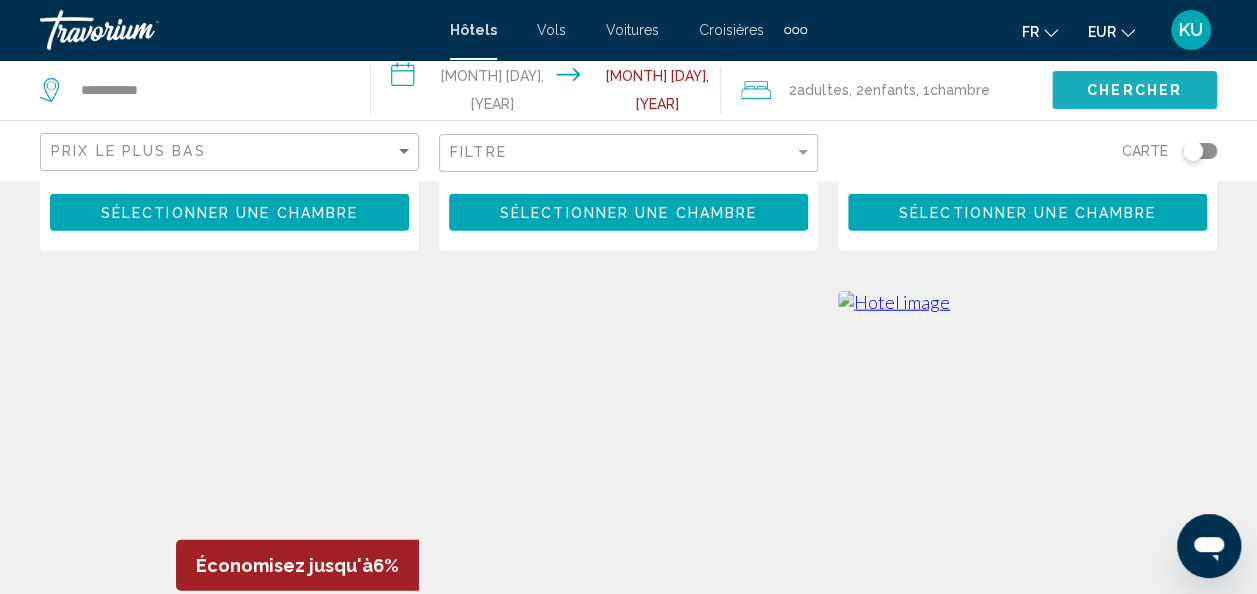 click on "Chercher" at bounding box center (1134, 91) 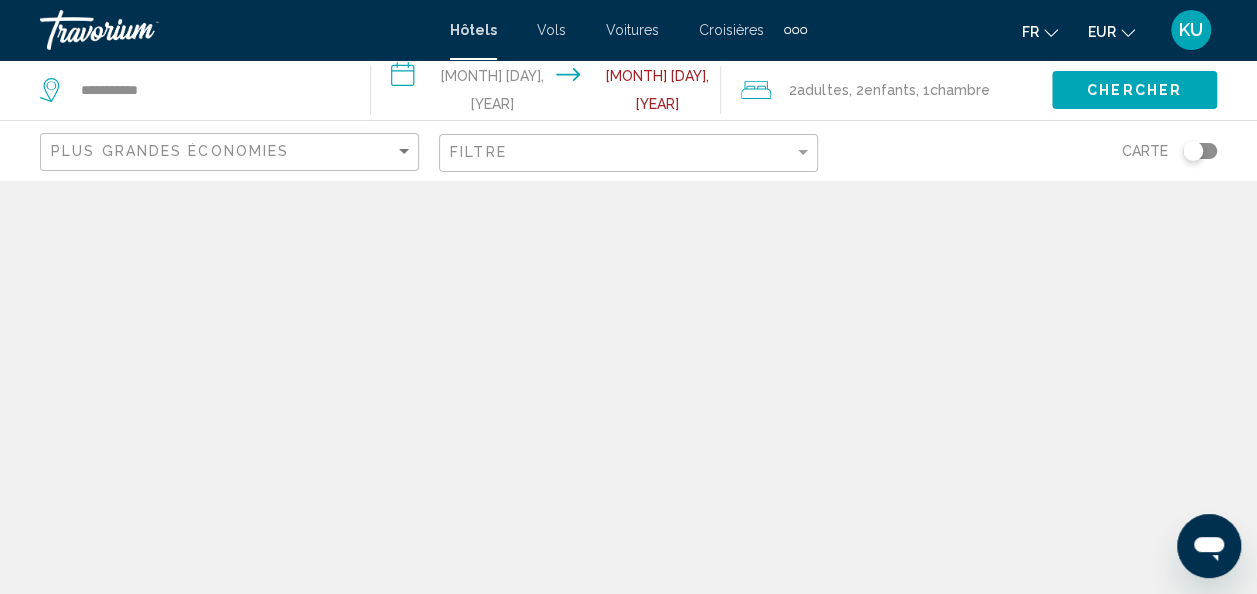scroll, scrollTop: 2255, scrollLeft: 0, axis: vertical 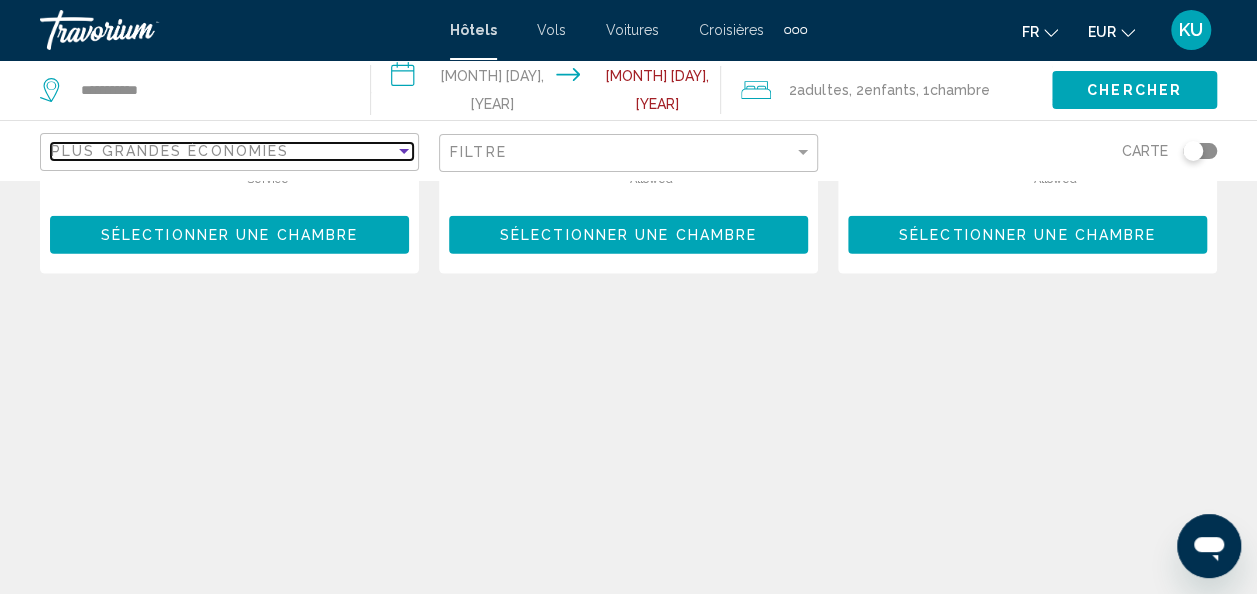 click at bounding box center (404, 151) 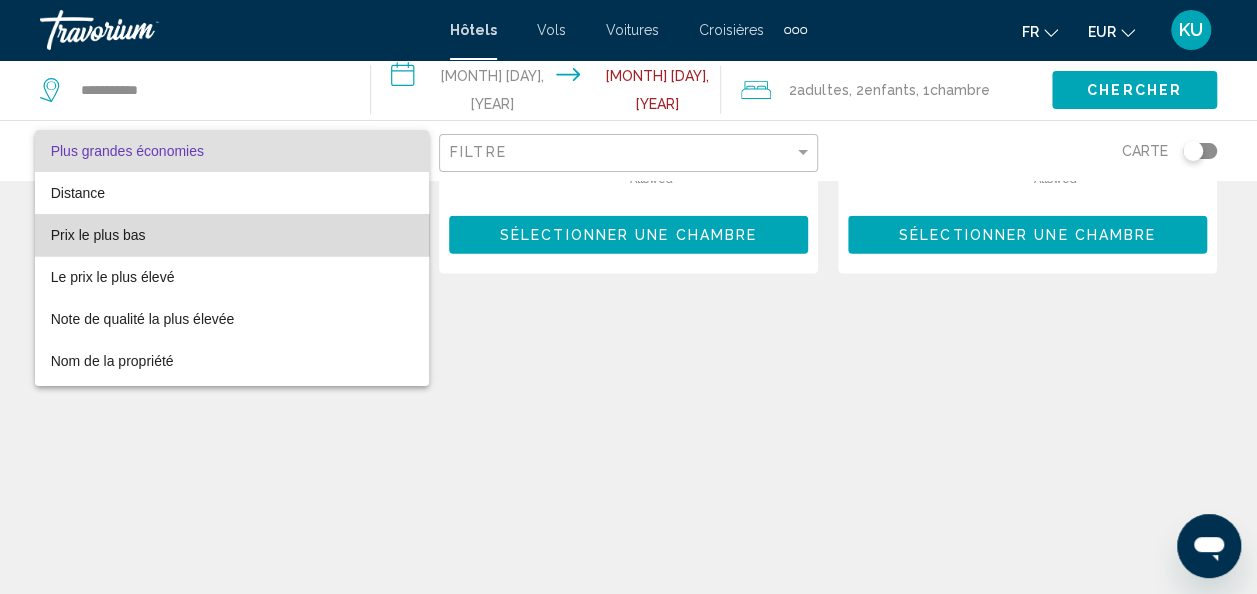 click on "Prix le plus bas" at bounding box center (232, 235) 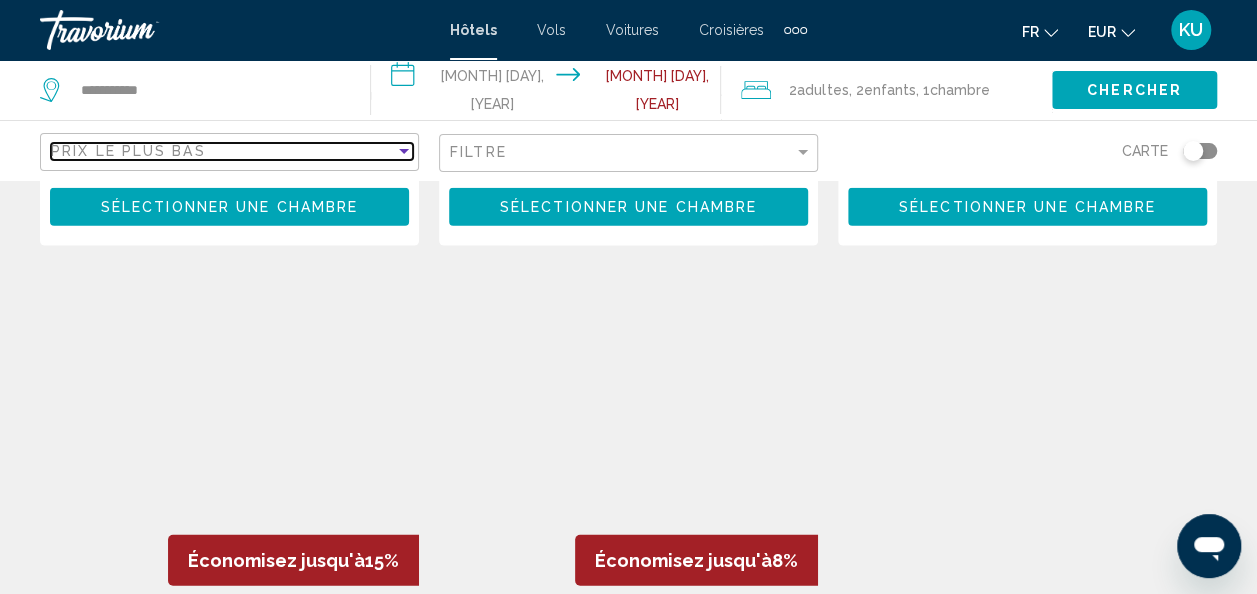 click at bounding box center (404, 151) 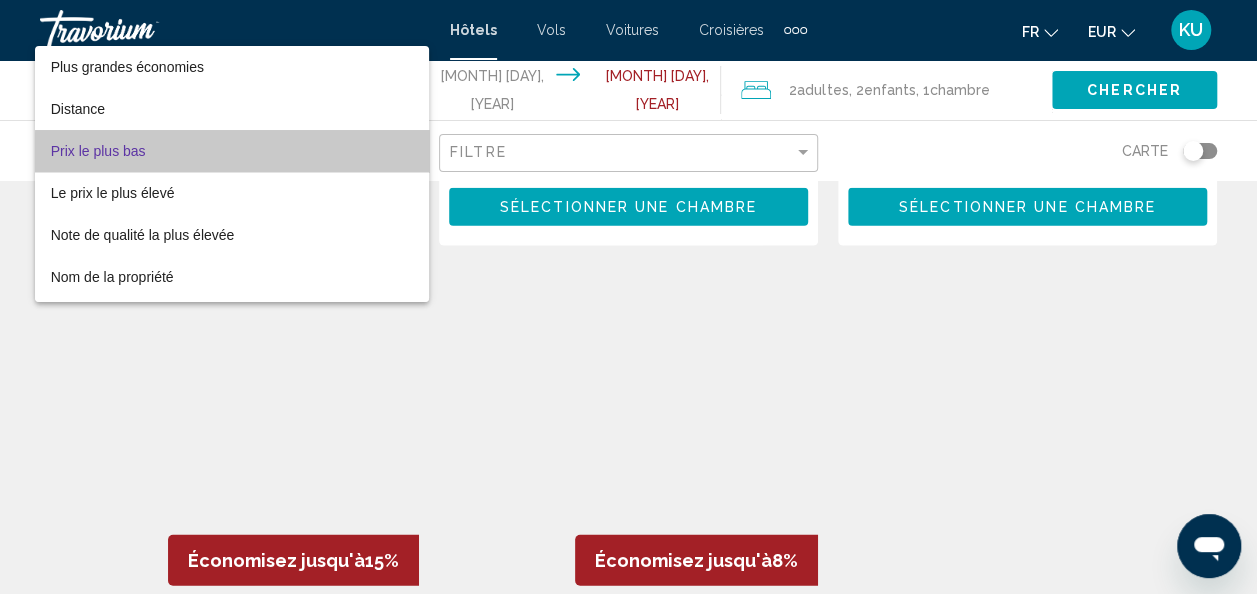 click on "Prix le plus bas" at bounding box center [232, 151] 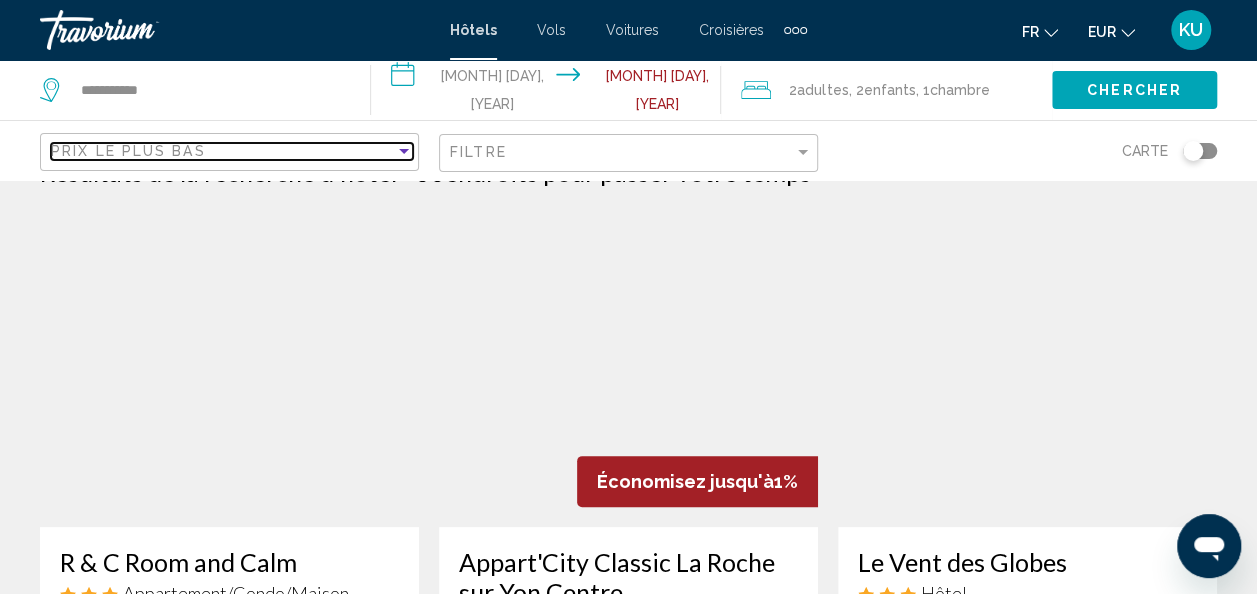 scroll, scrollTop: 0, scrollLeft: 0, axis: both 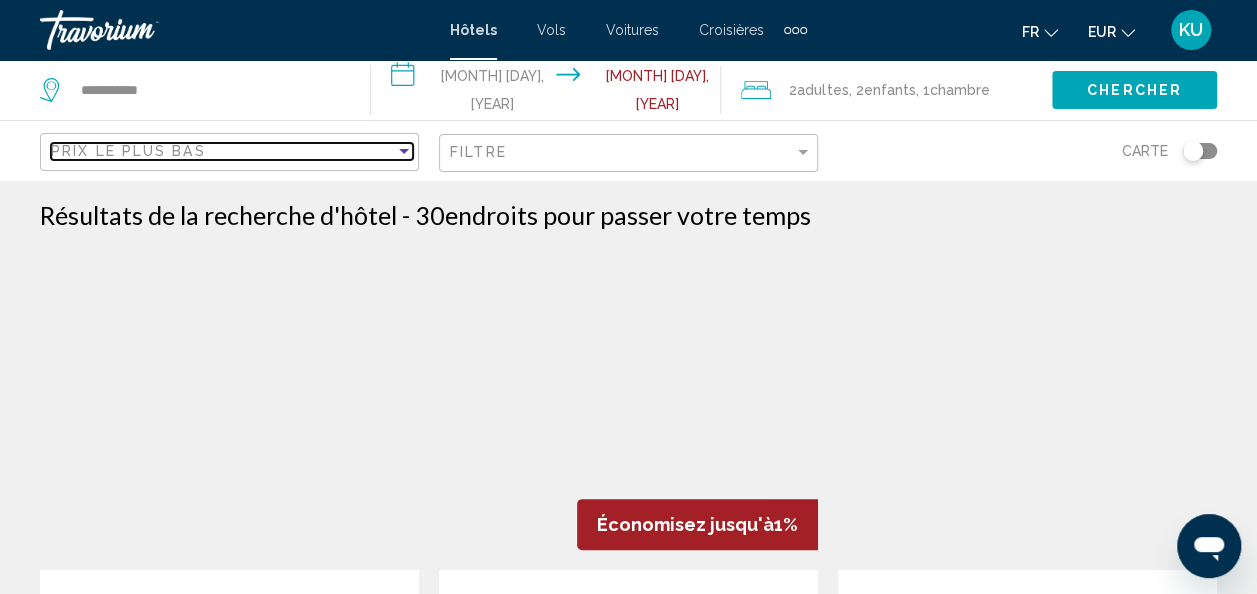 click at bounding box center (404, 151) 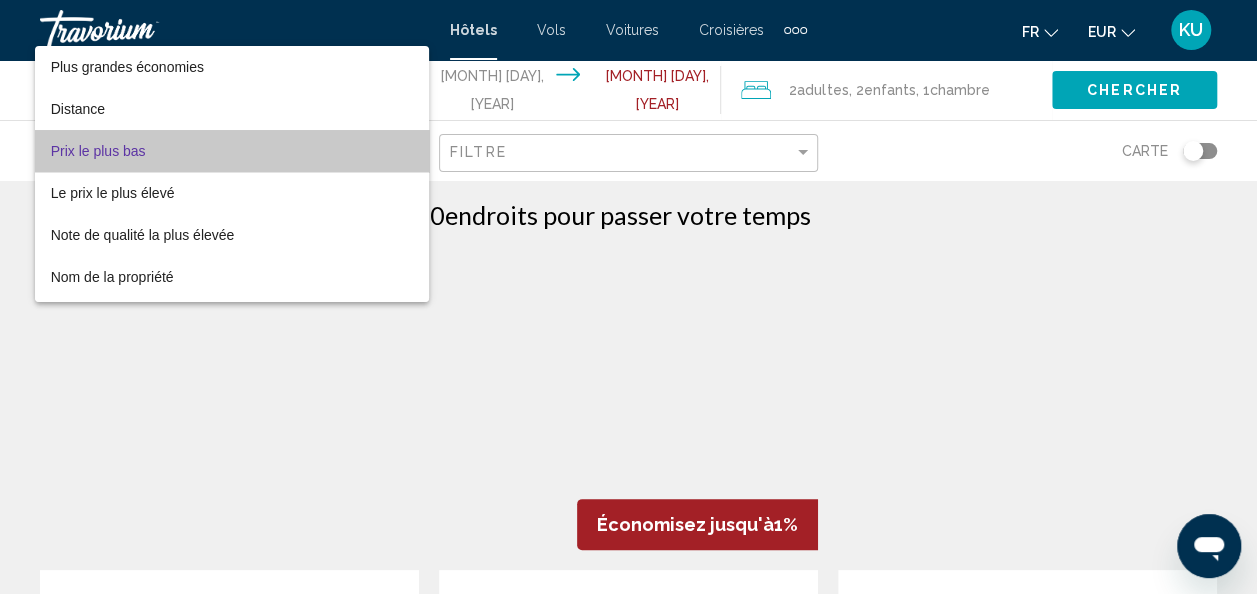 click on "Prix le plus bas" at bounding box center [232, 151] 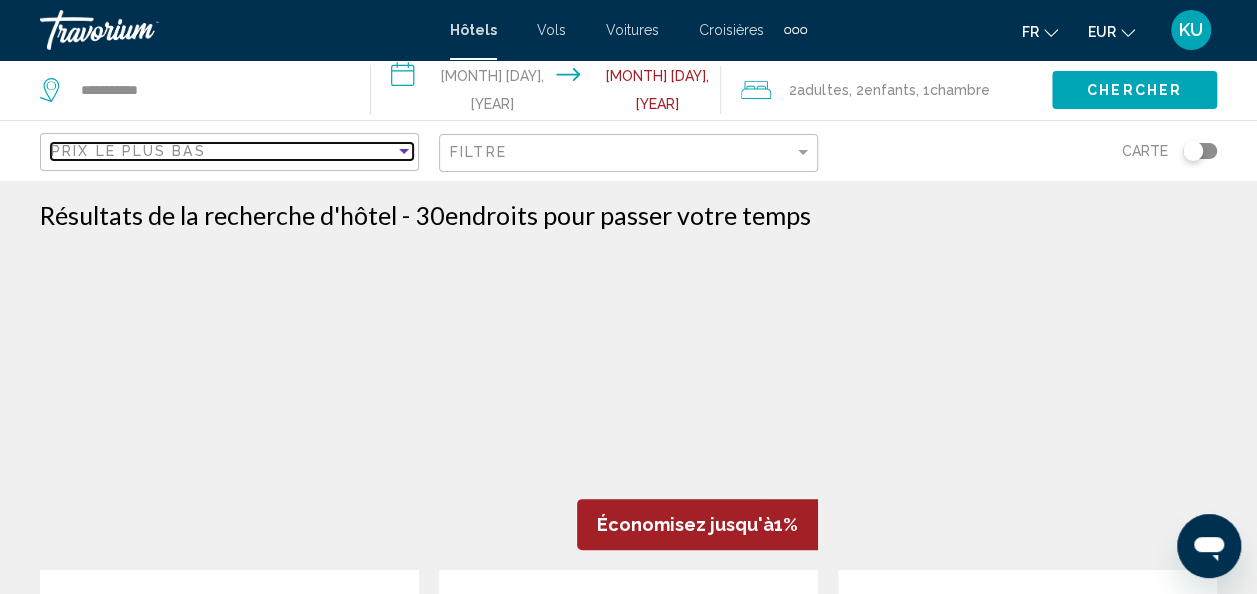click at bounding box center (404, 151) 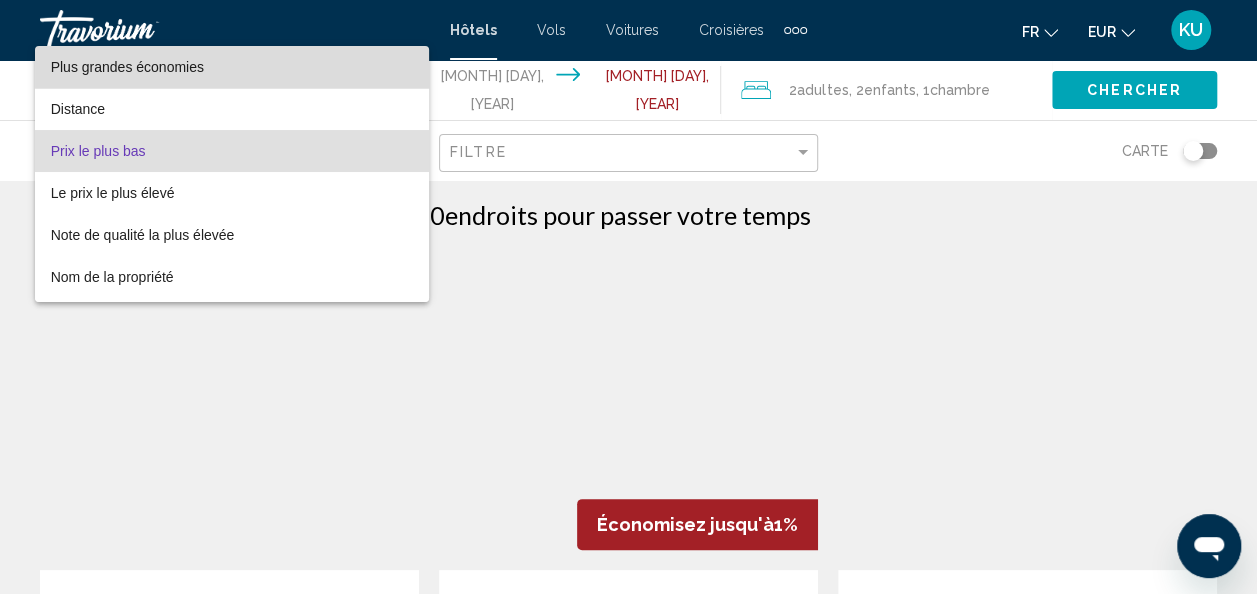 click on "Plus grandes économies" at bounding box center (232, 67) 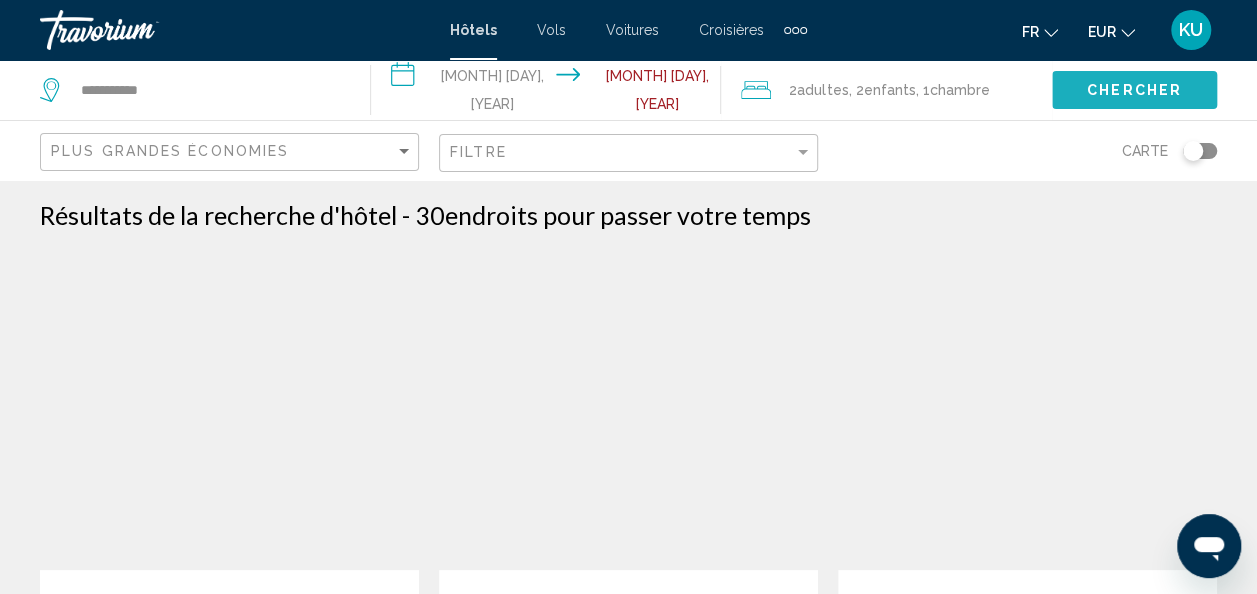 click on "Chercher" at bounding box center (1134, 91) 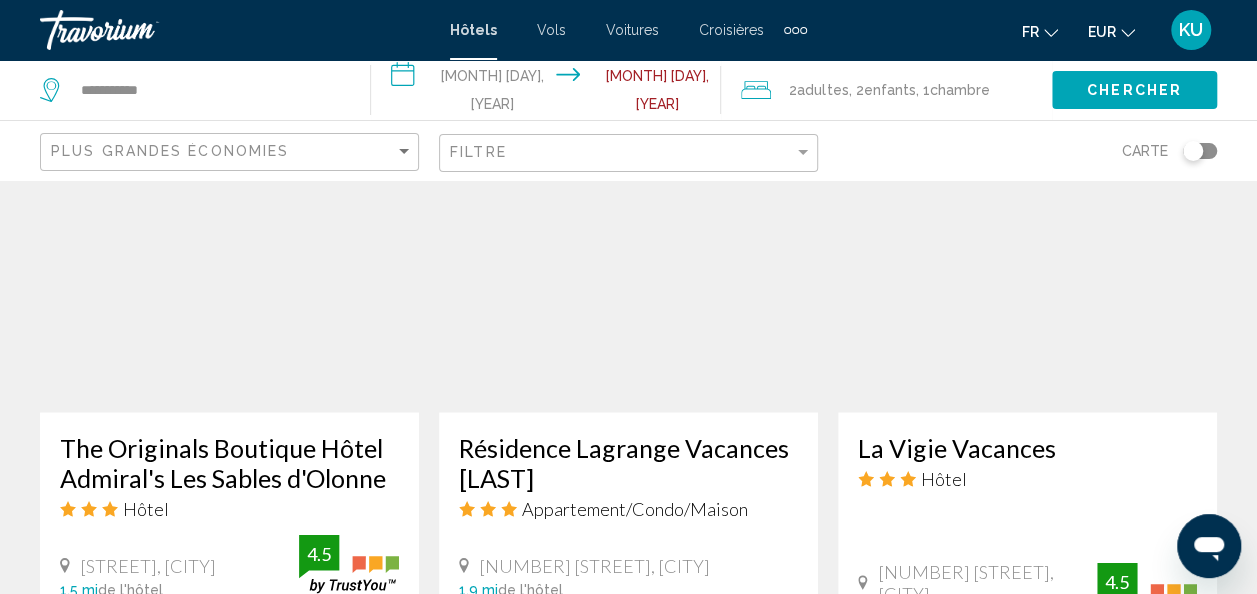 scroll, scrollTop: 1729, scrollLeft: 0, axis: vertical 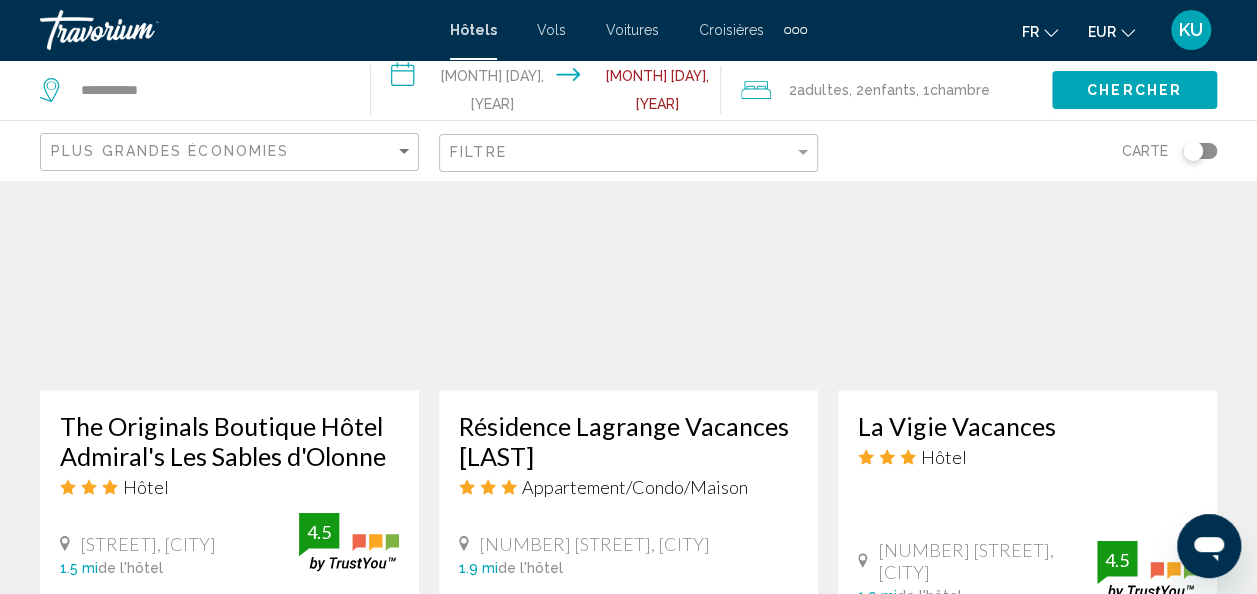 type 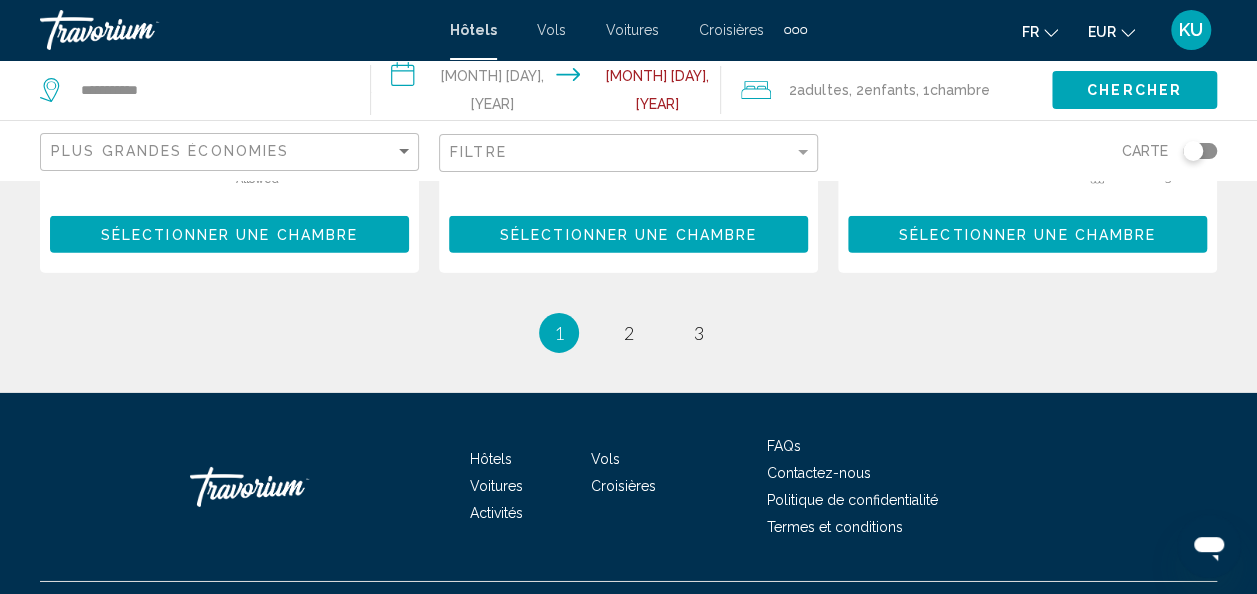 scroll, scrollTop: 3032, scrollLeft: 0, axis: vertical 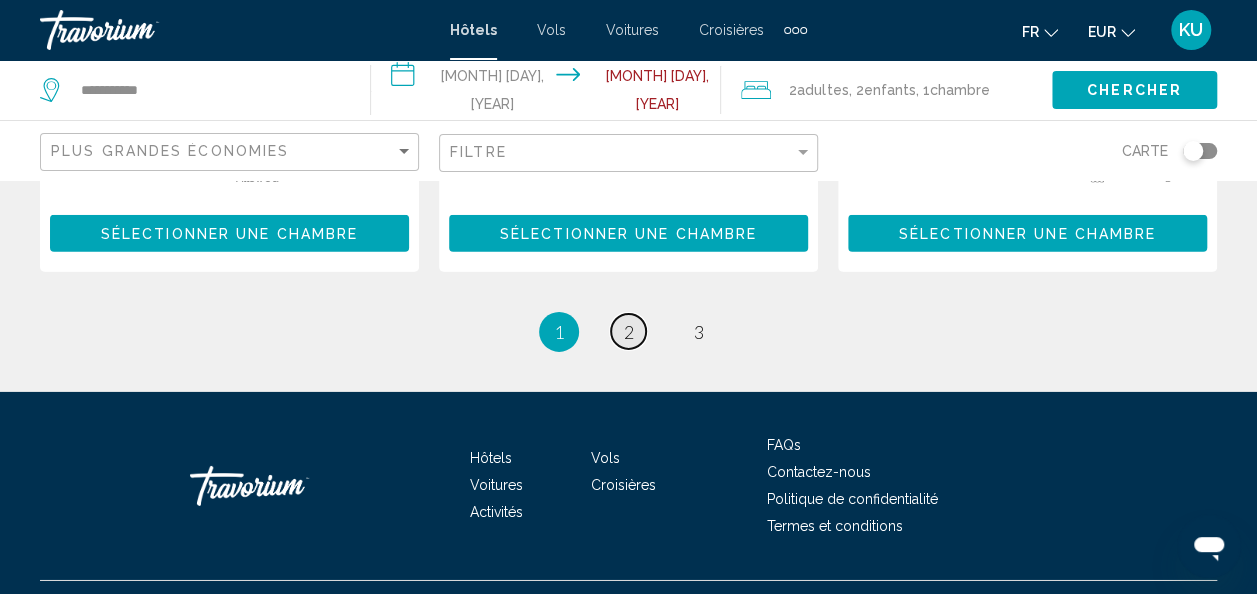 click on "2" at bounding box center (629, 332) 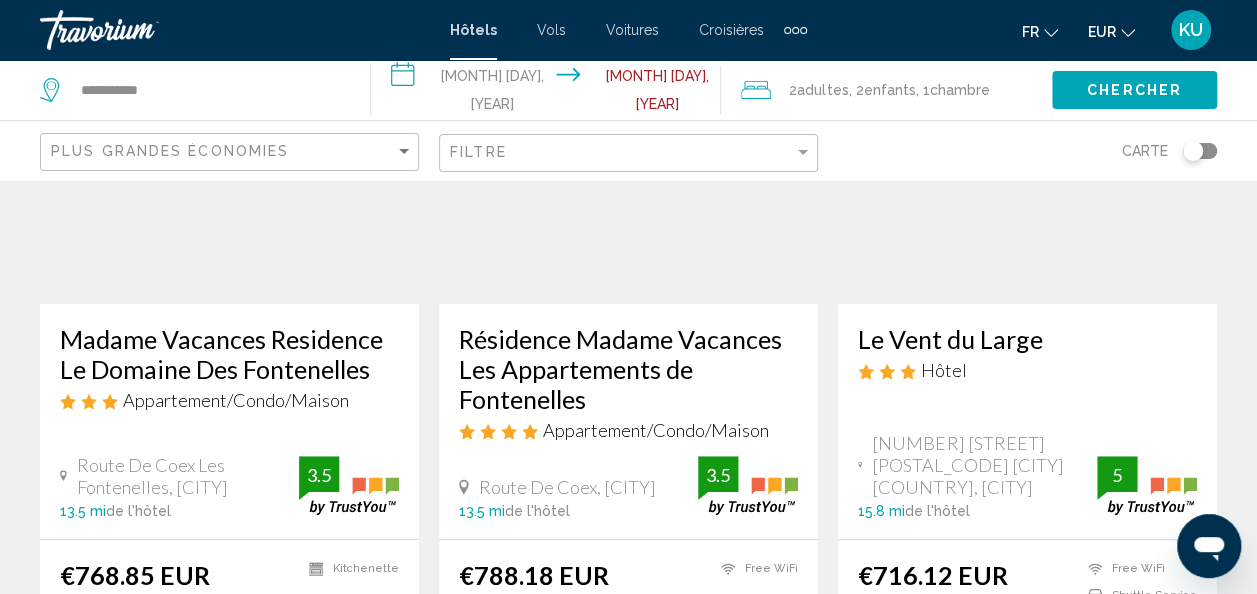 scroll, scrollTop: 265, scrollLeft: 0, axis: vertical 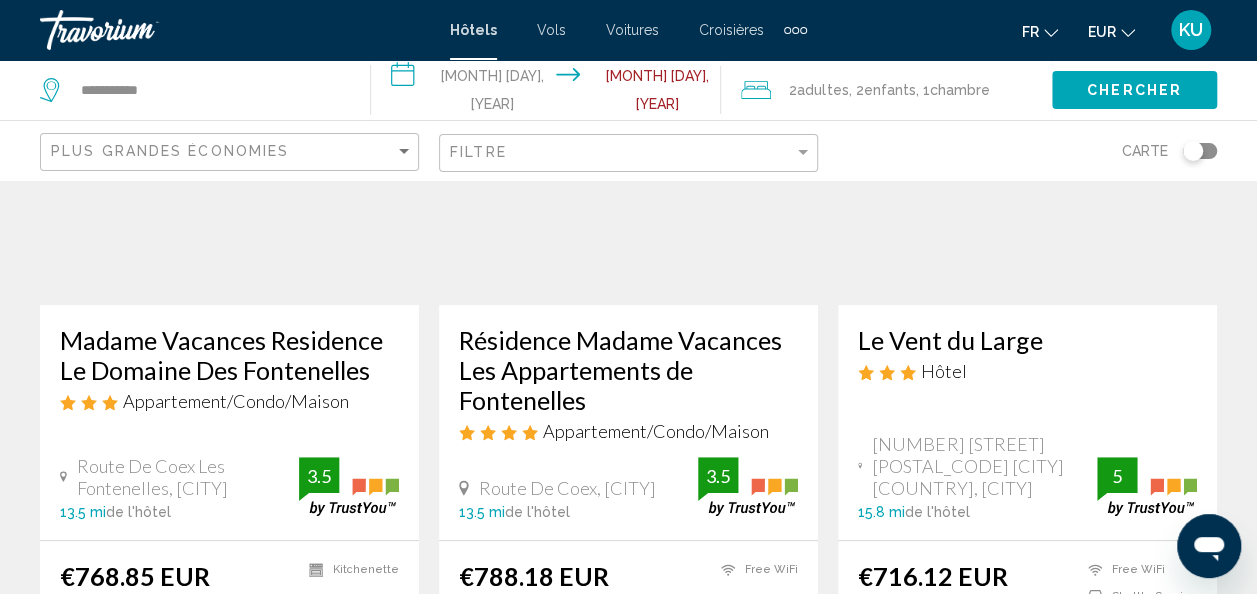 click on "Enfants" at bounding box center (889, 90) 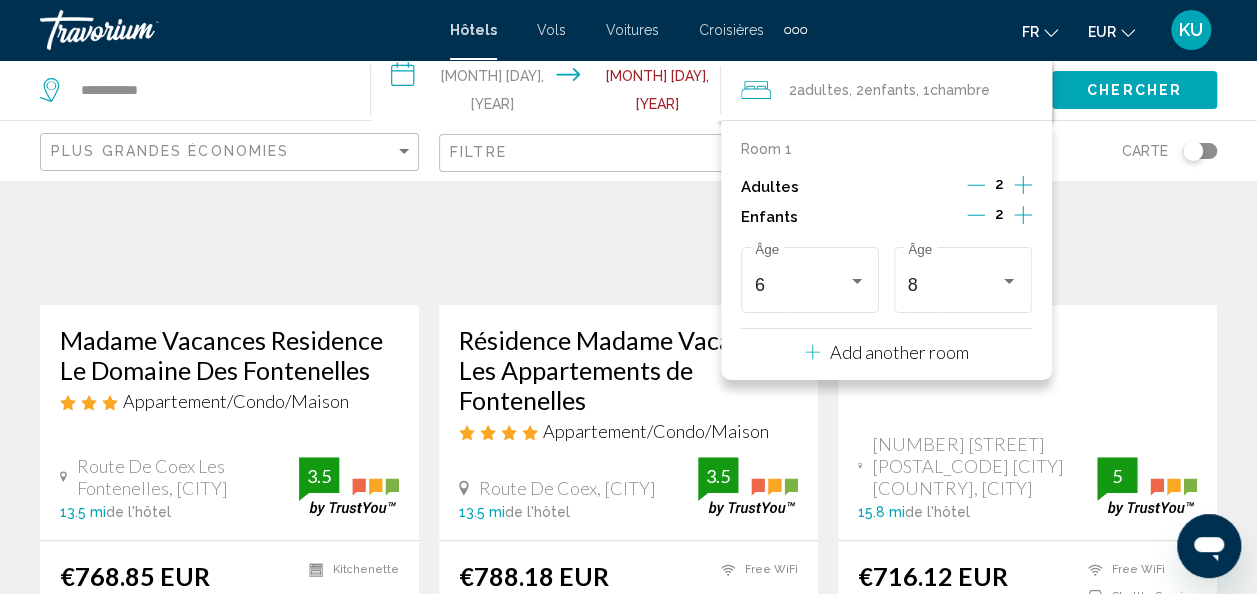 click at bounding box center (976, 185) 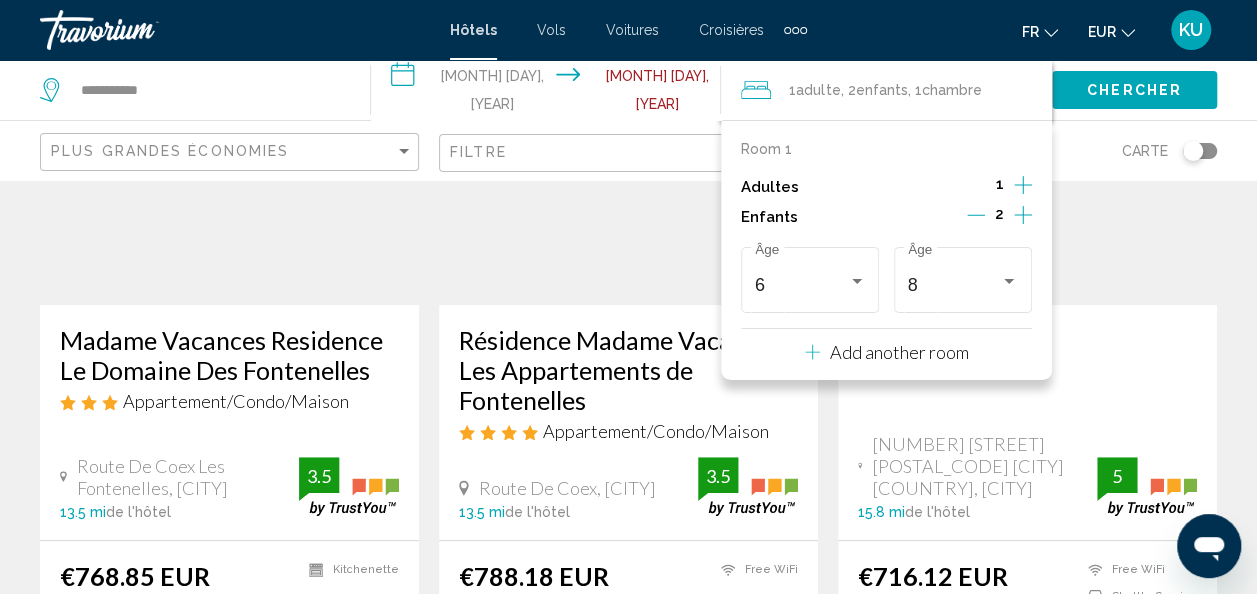 click at bounding box center (1023, 185) 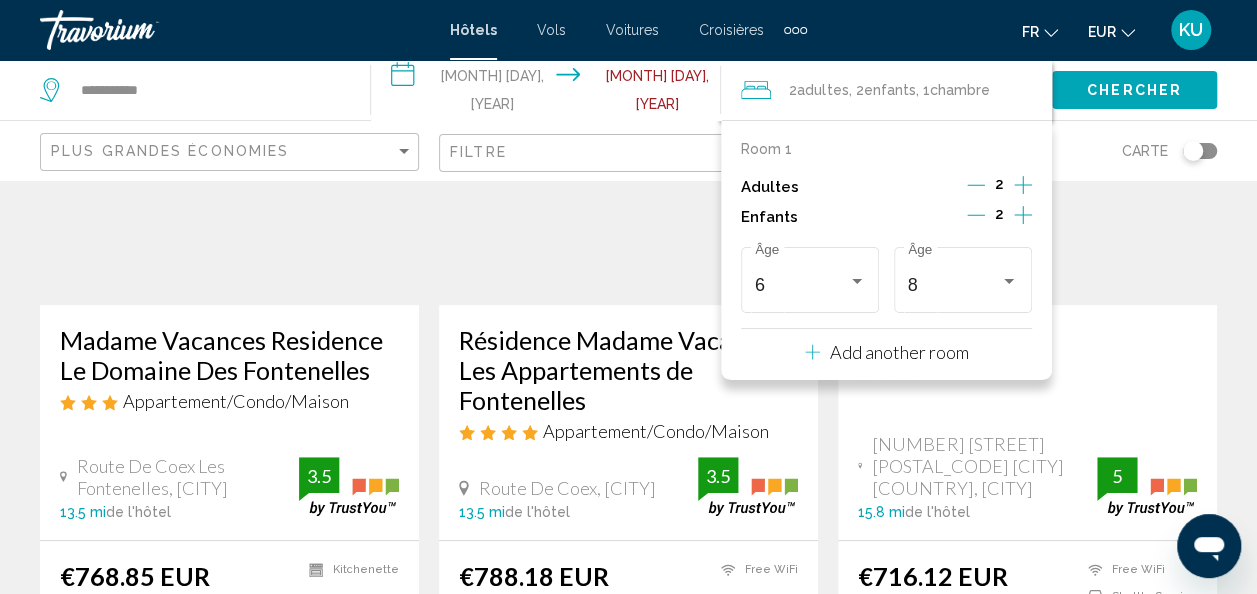 click at bounding box center (976, 215) 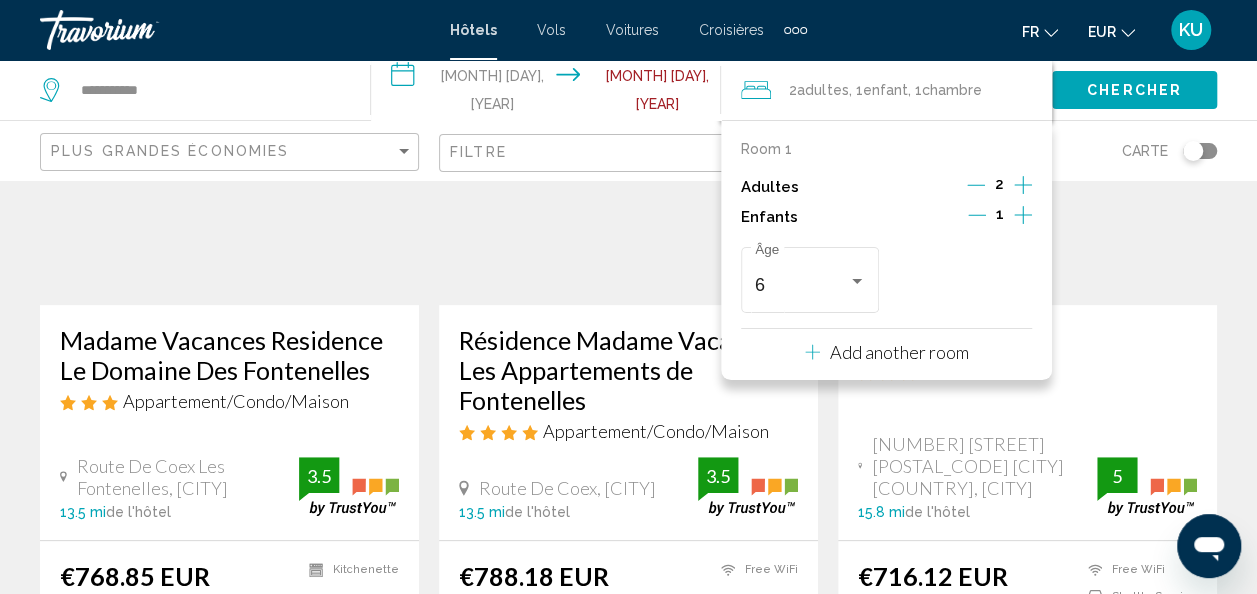 click at bounding box center (977, 215) 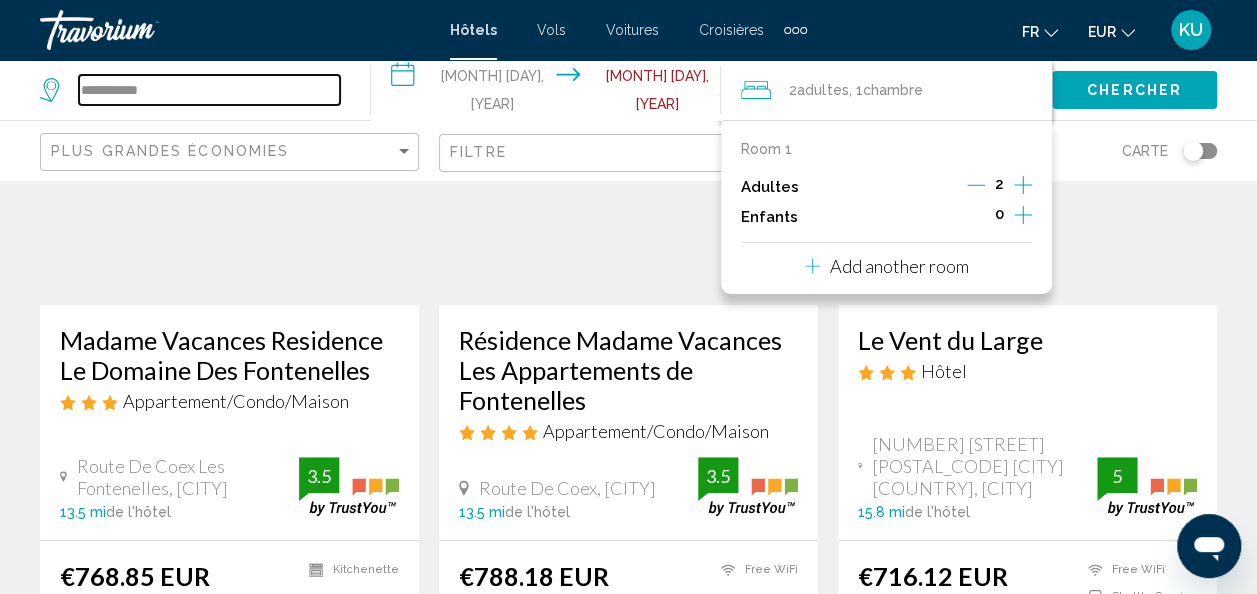click on "**********" at bounding box center (209, 90) 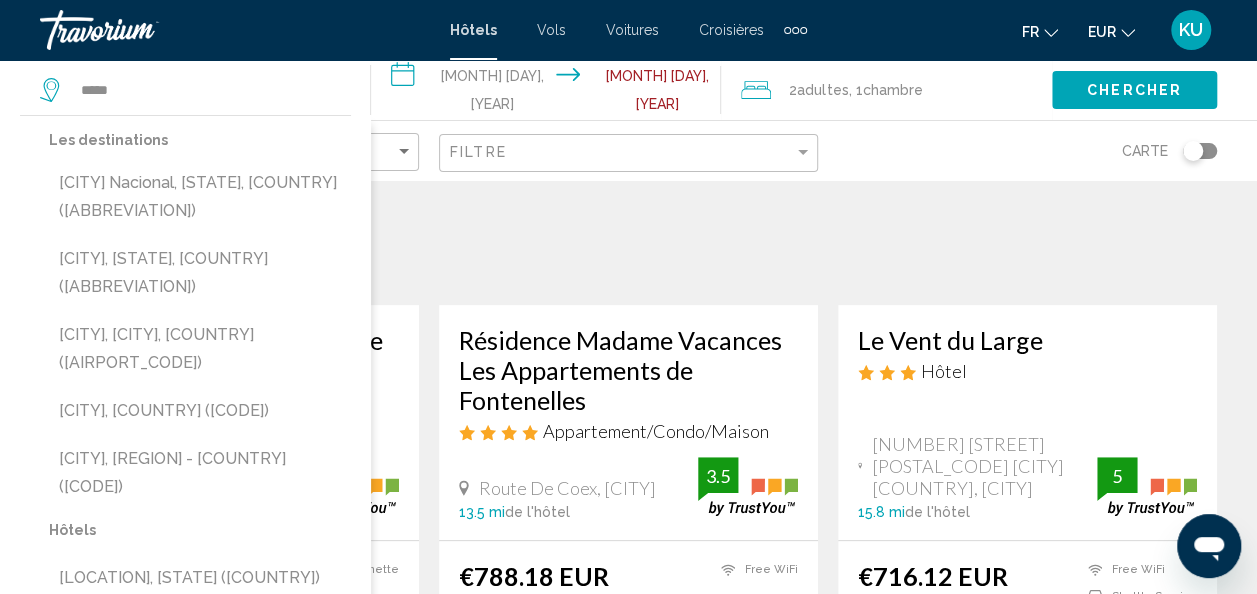 click on "**********" at bounding box center (550, 93) 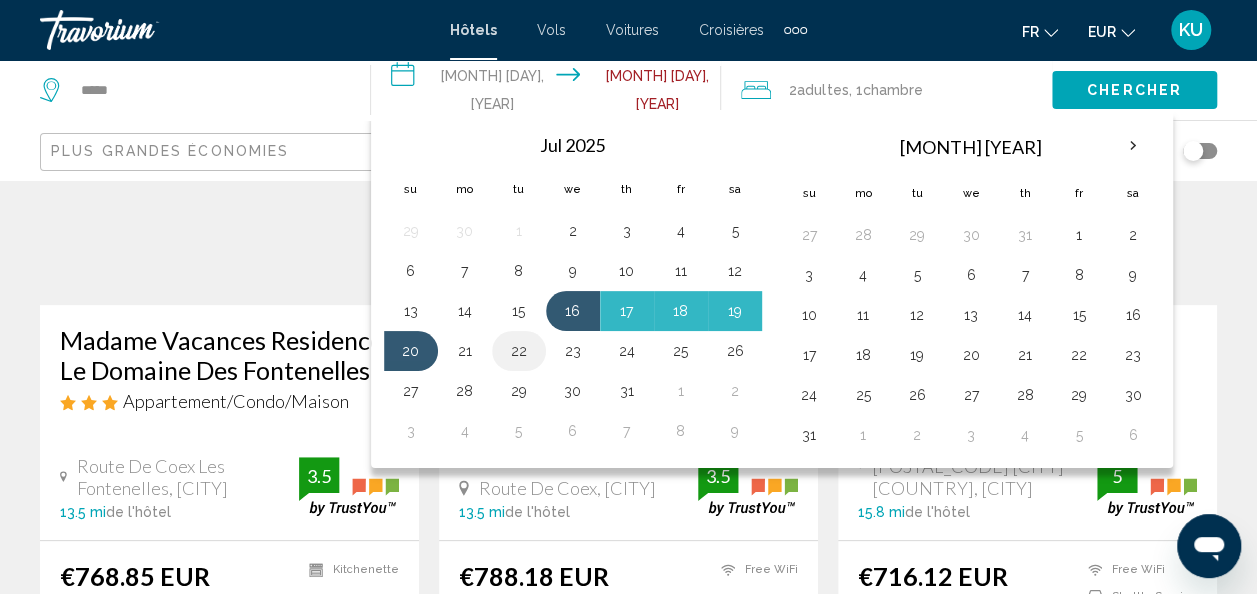 click on "22" at bounding box center [519, 351] 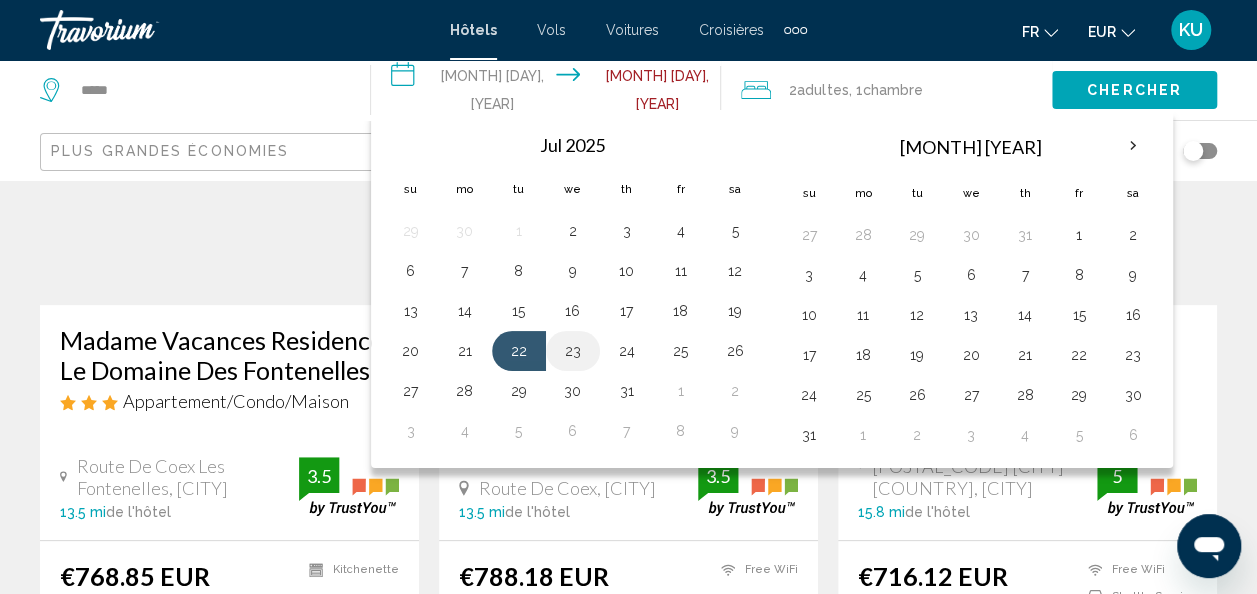 click on "23" at bounding box center [573, 351] 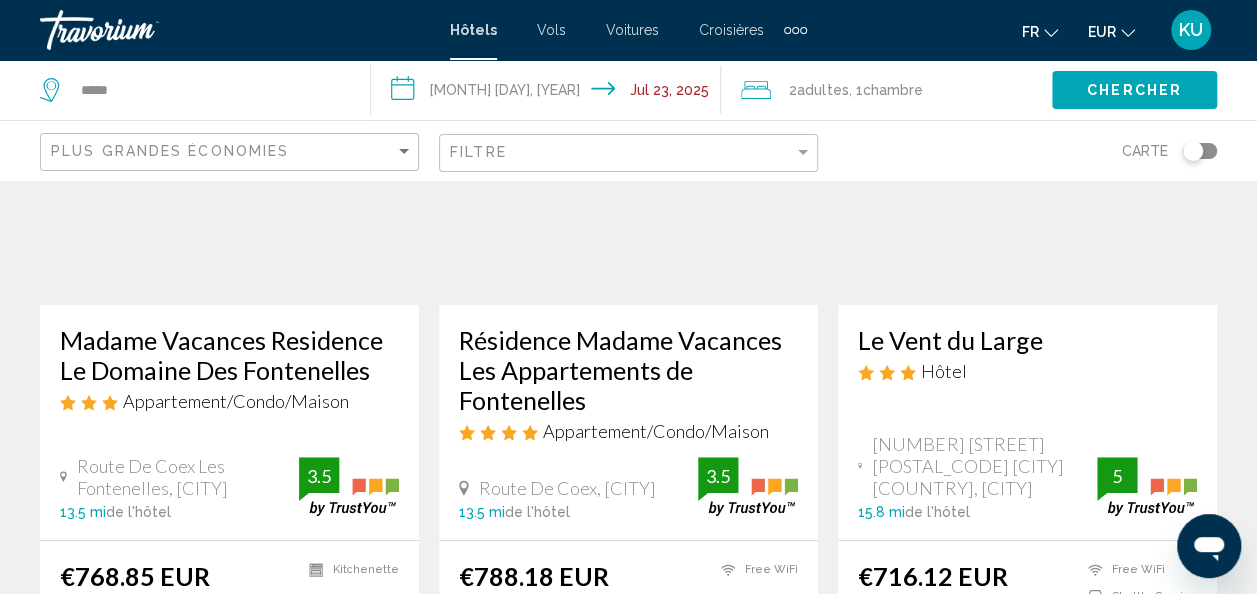 click on "**********" at bounding box center (550, 93) 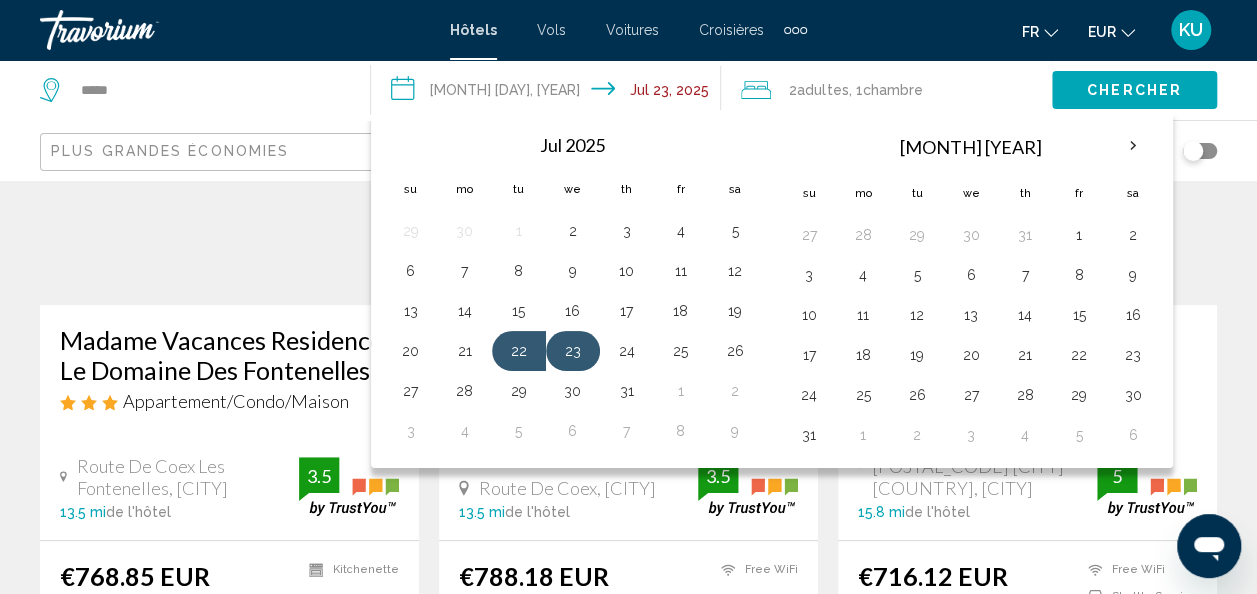 click on "23" at bounding box center (573, 351) 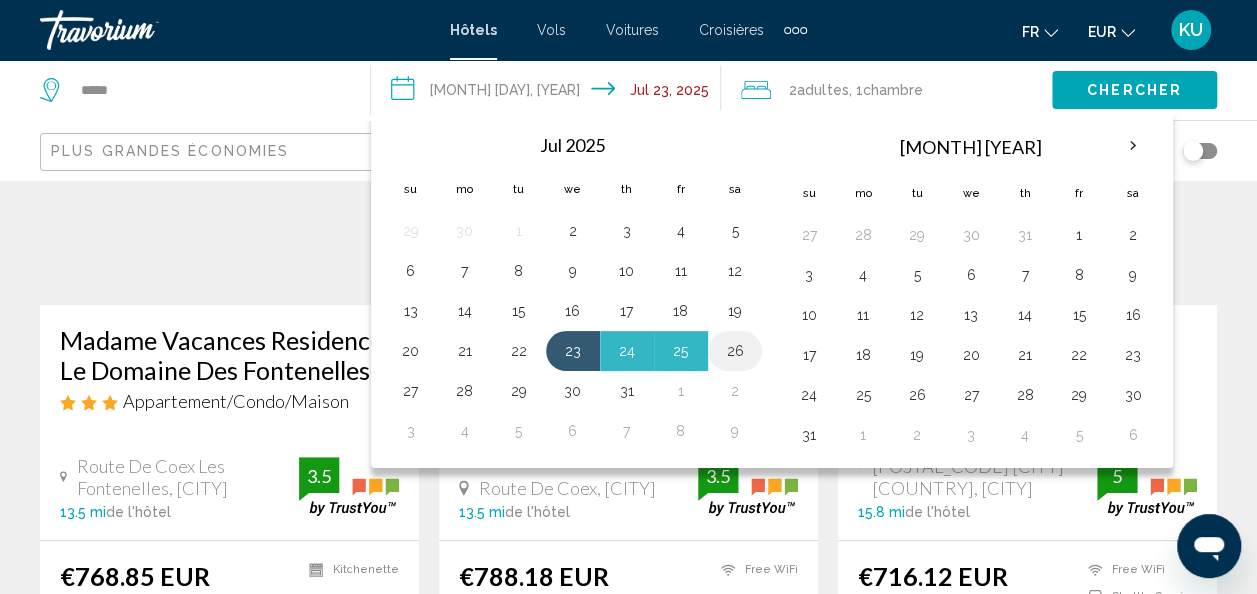 click on "26" at bounding box center (735, 351) 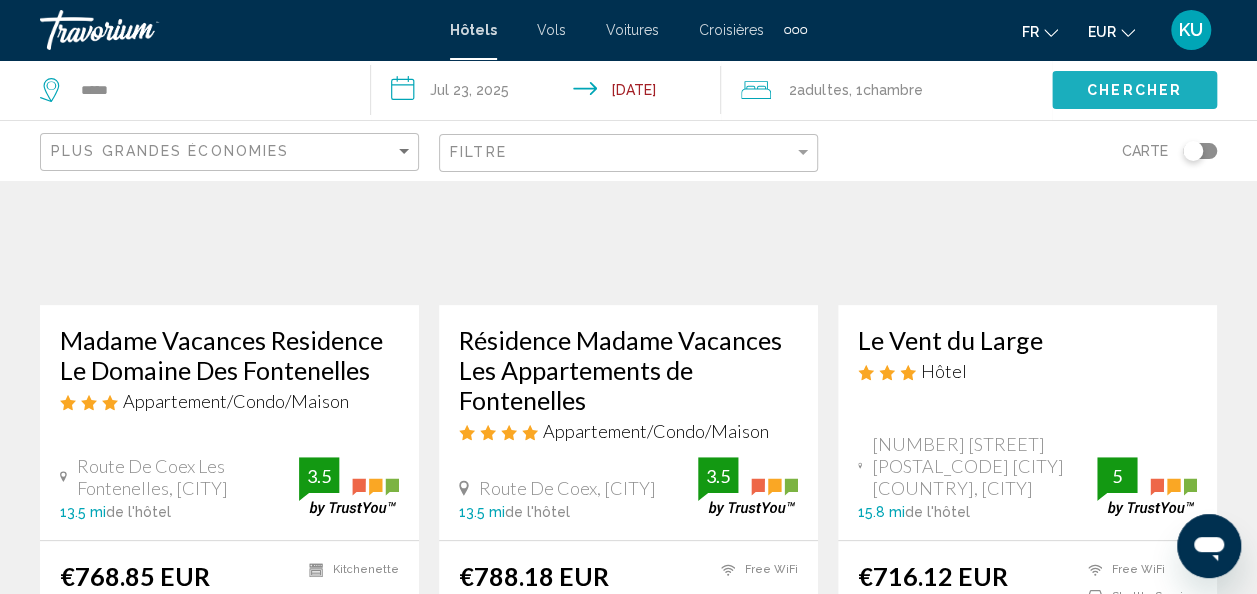click on "Chercher" at bounding box center (1134, 91) 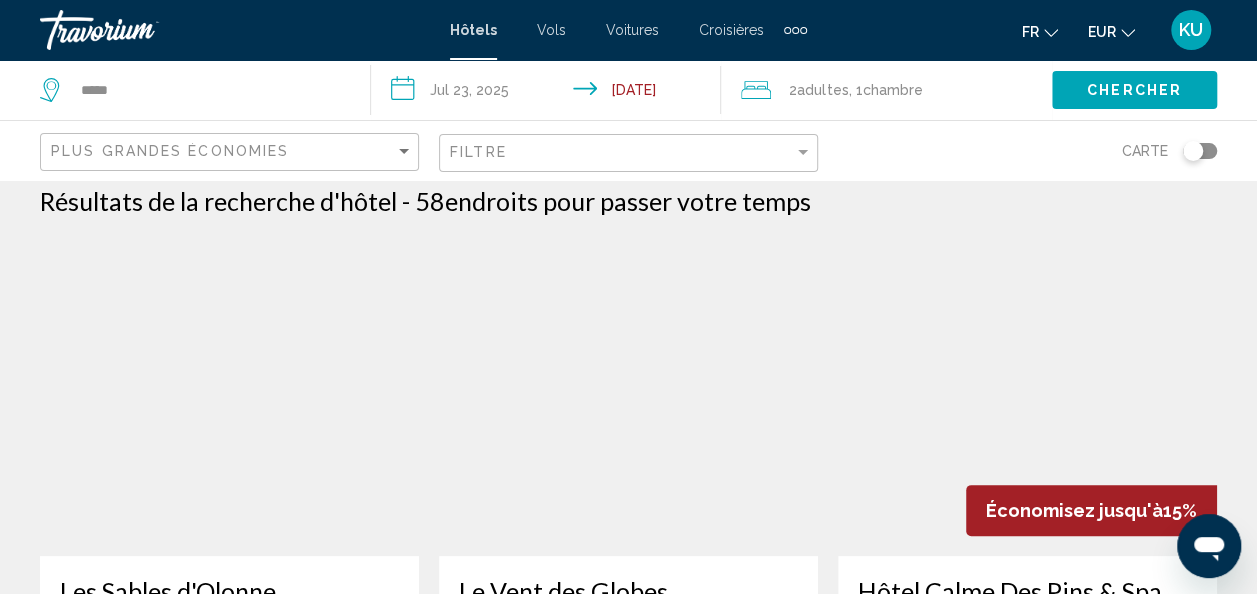 scroll, scrollTop: 4, scrollLeft: 0, axis: vertical 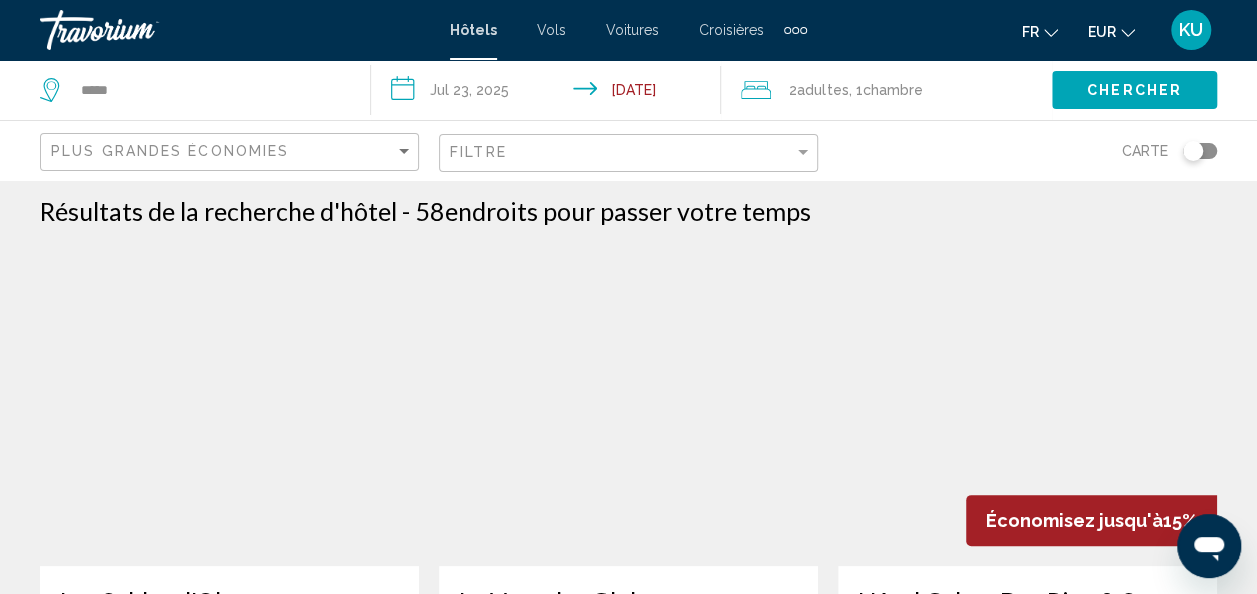 click on "Plus grandes économies" at bounding box center (232, 152) 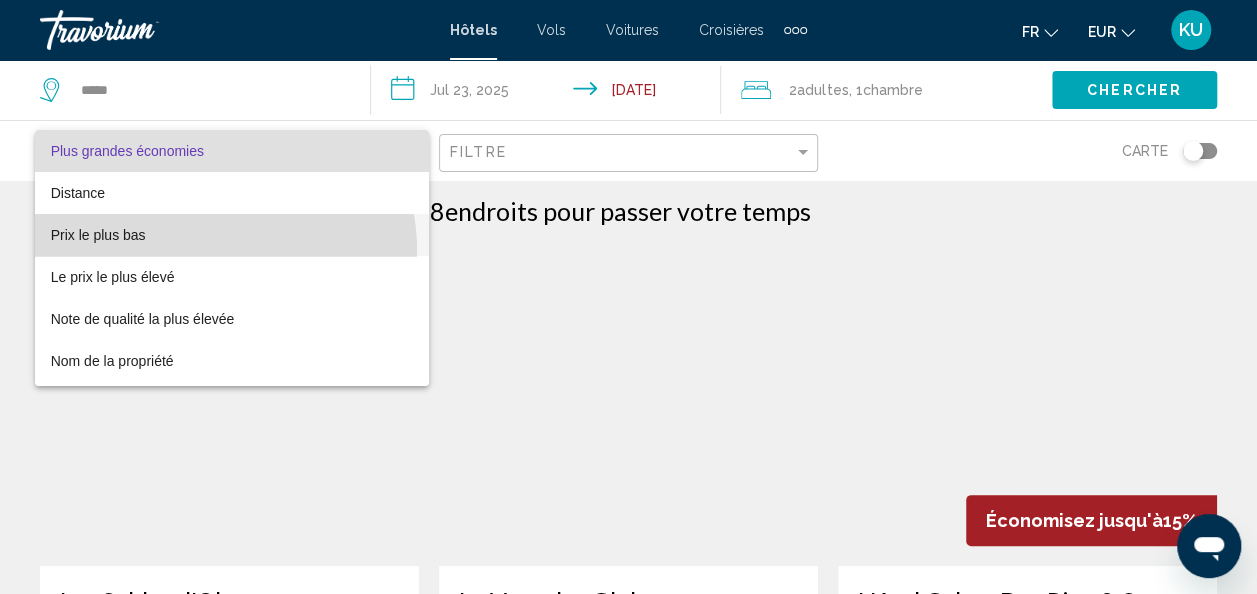 click on "Prix le plus bas" at bounding box center (232, 235) 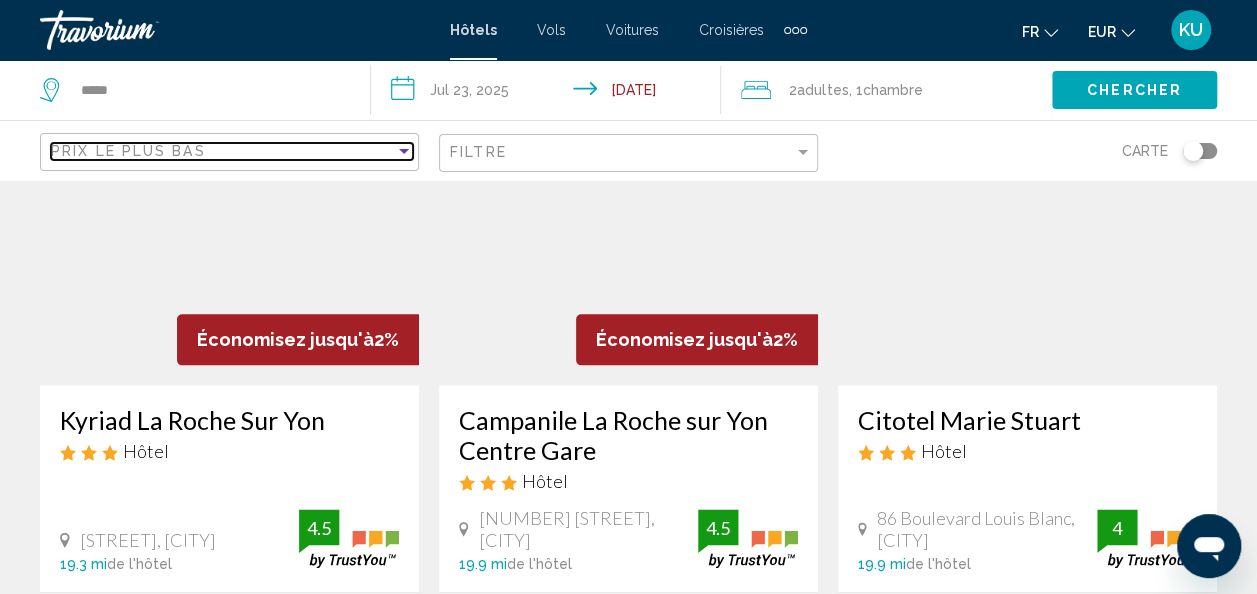 scroll, scrollTop: 955, scrollLeft: 0, axis: vertical 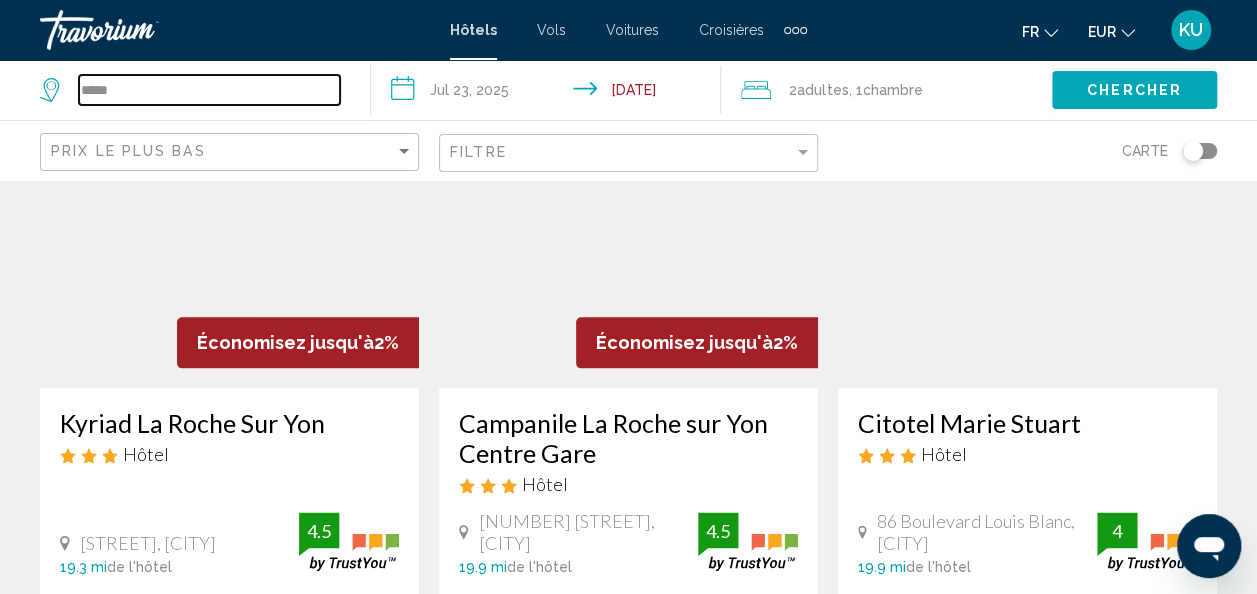 click on "*****" at bounding box center [209, 90] 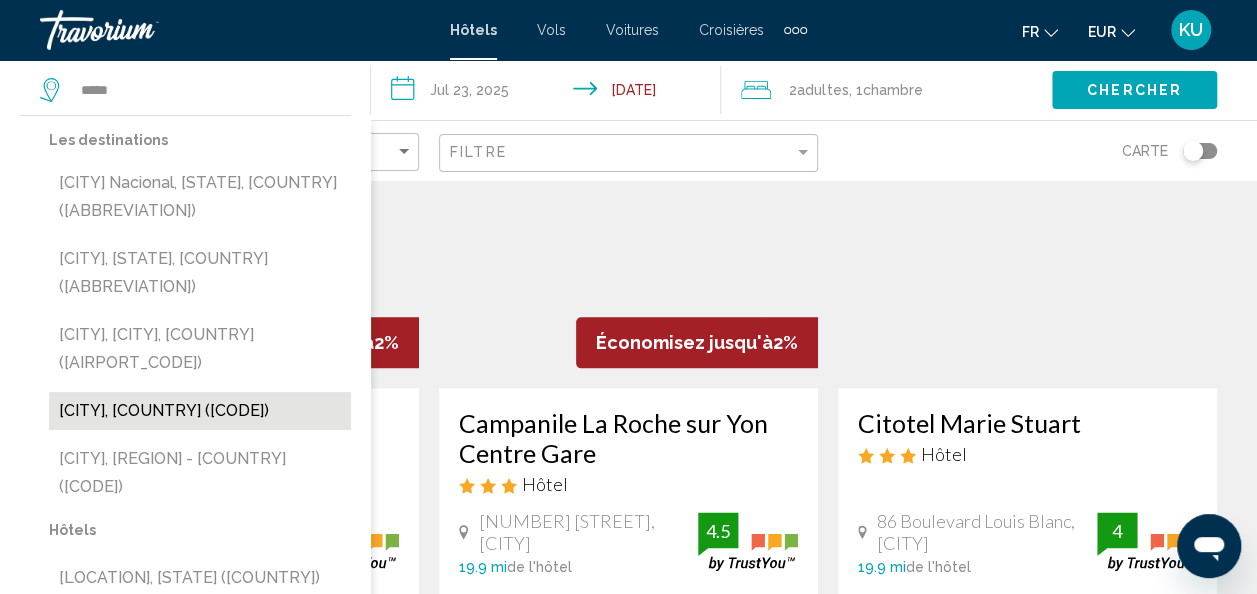 click on "[CITY], [COUNTRY] ([CODE])" at bounding box center (200, 411) 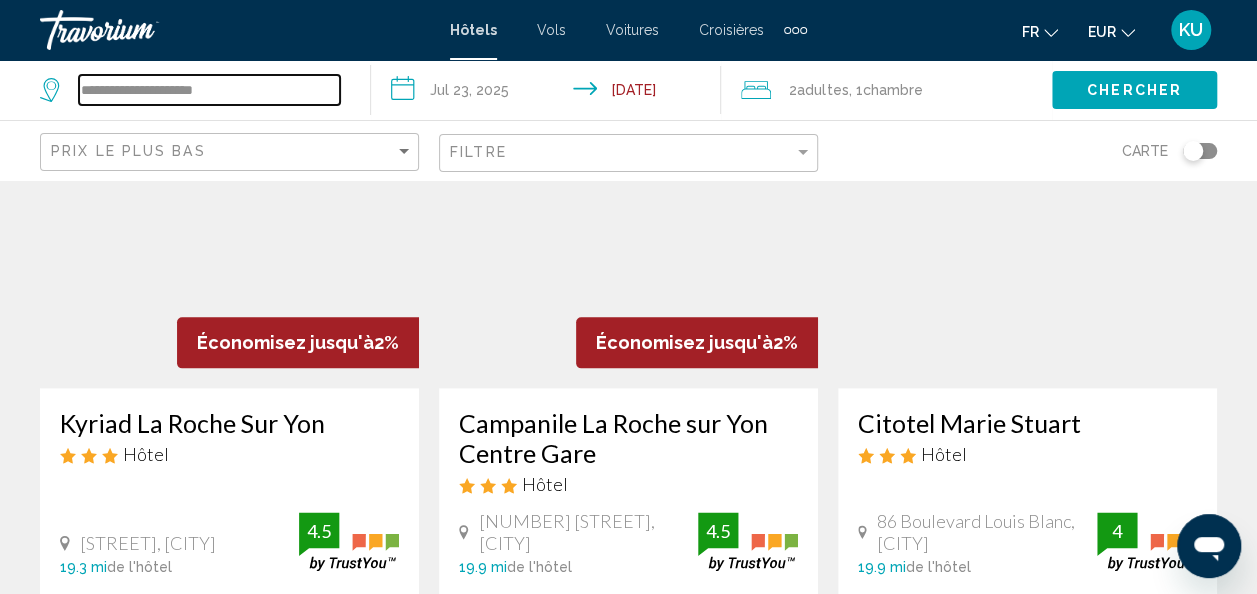 type on "**********" 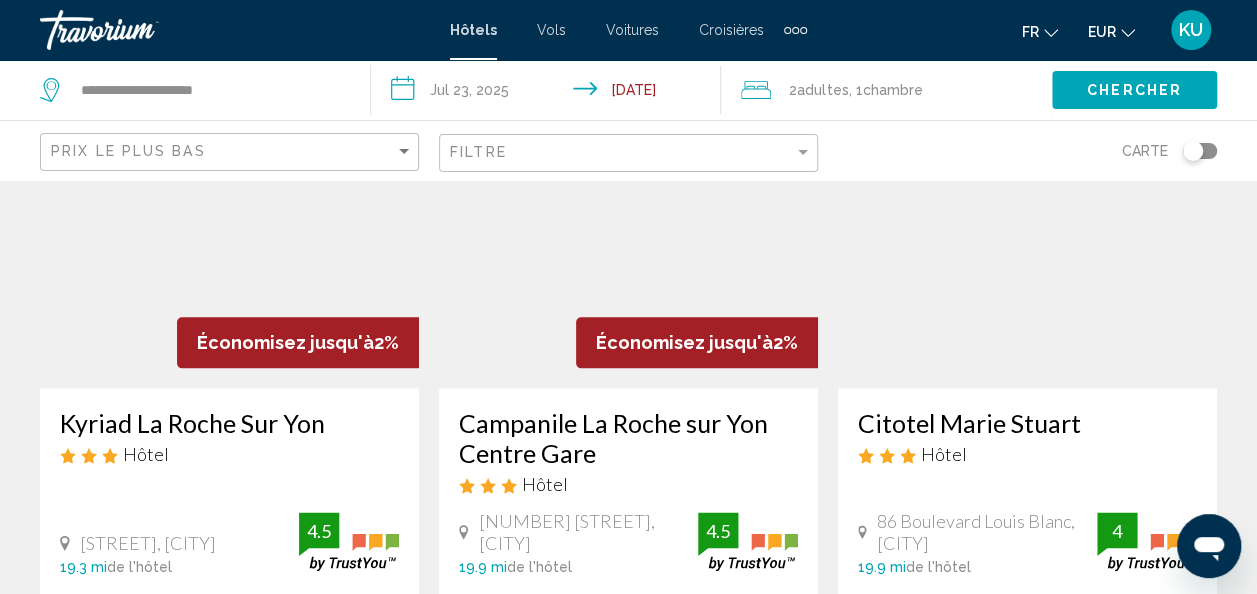 click on "Chercher" at bounding box center [1134, 91] 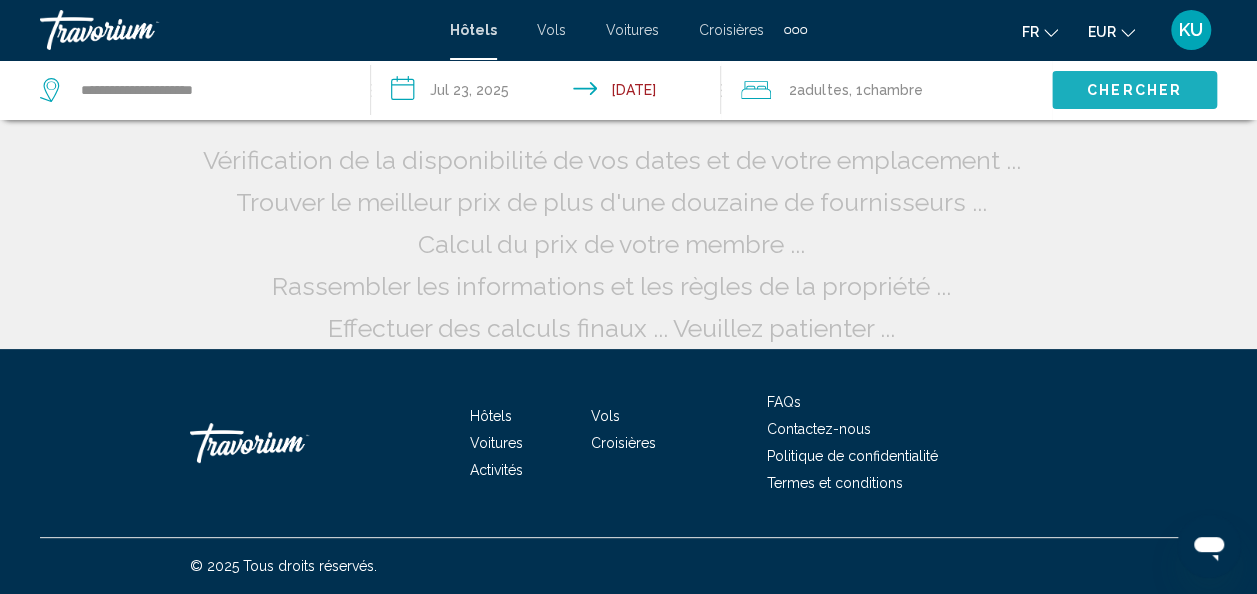 scroll, scrollTop: 62, scrollLeft: 0, axis: vertical 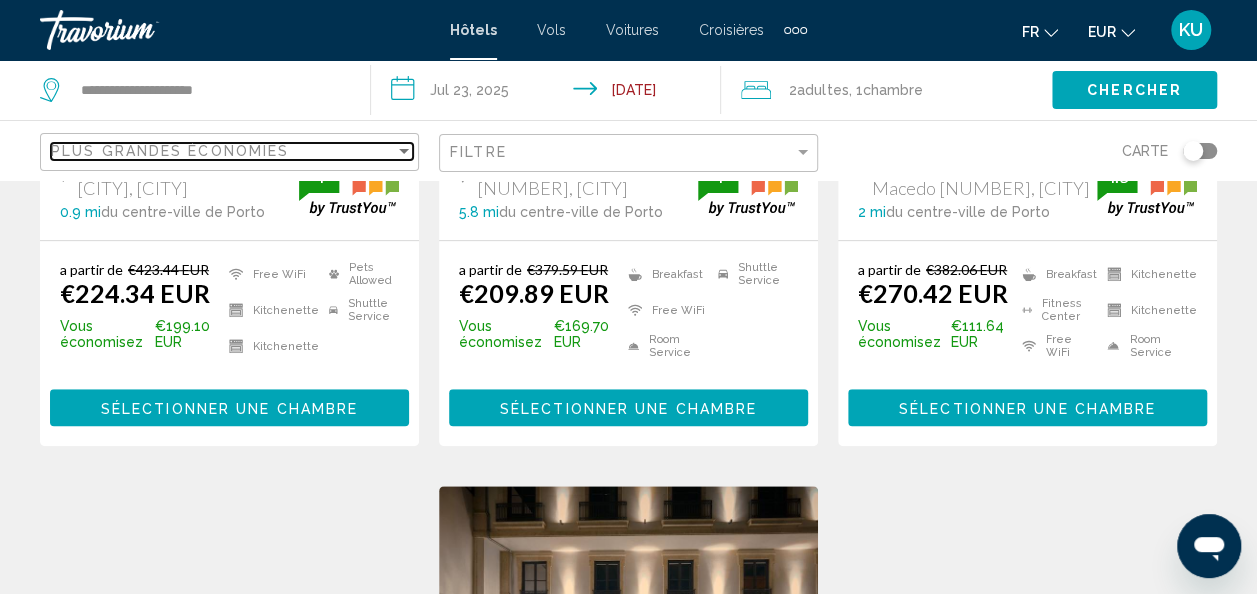 click at bounding box center [404, 151] 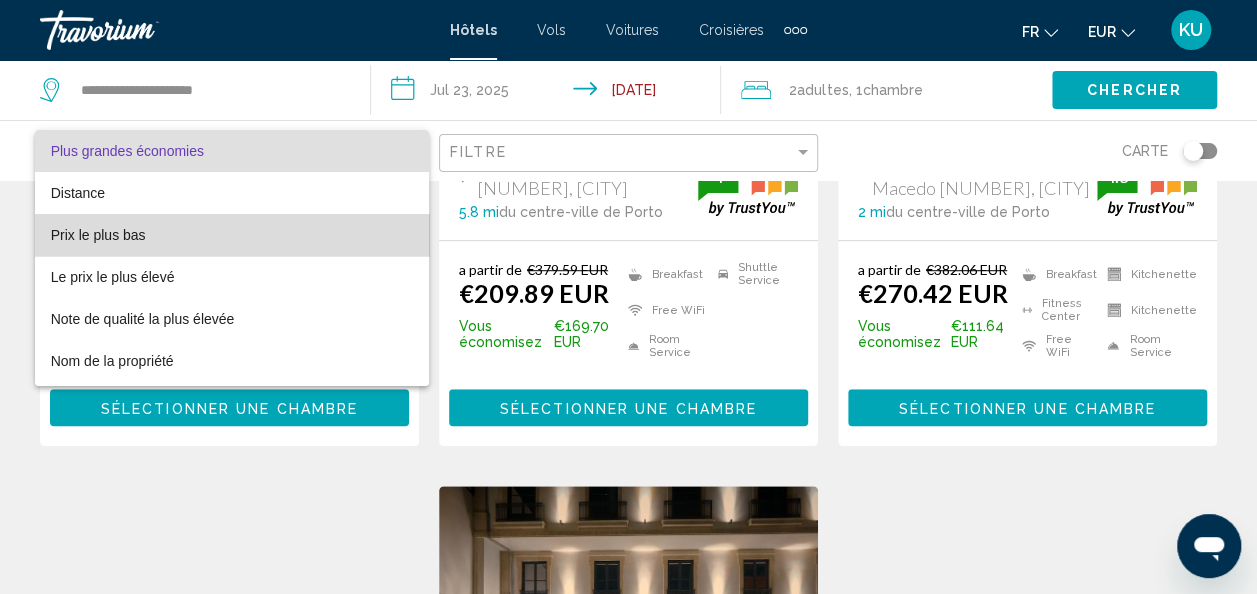 click on "Prix le plus bas" at bounding box center [232, 235] 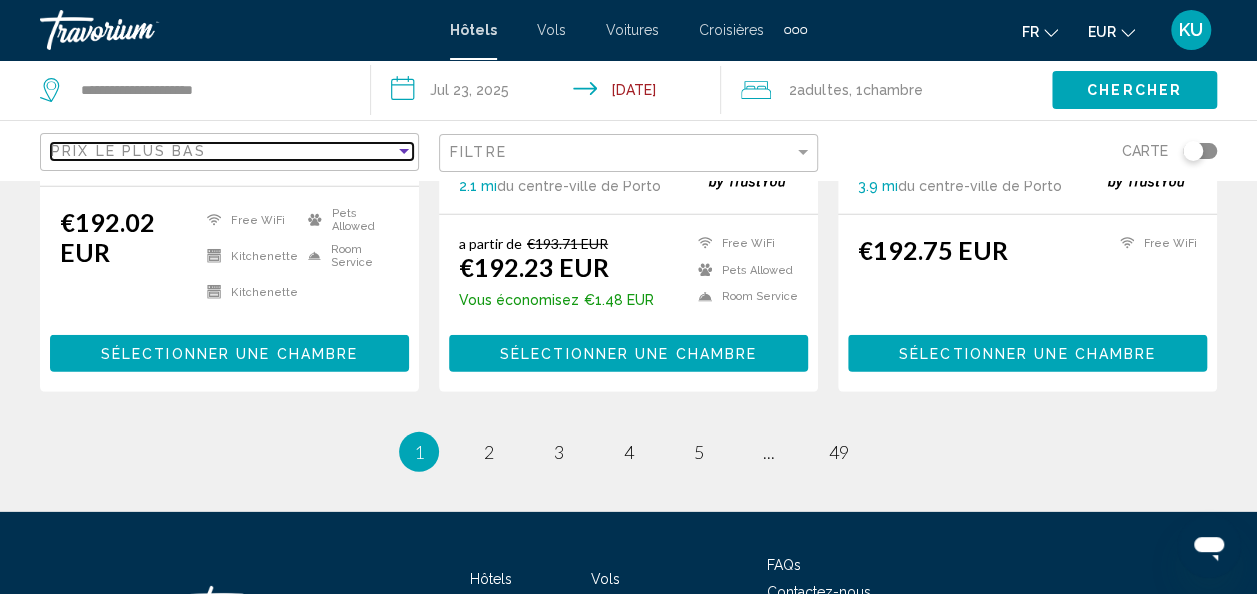 scroll, scrollTop: 2788, scrollLeft: 0, axis: vertical 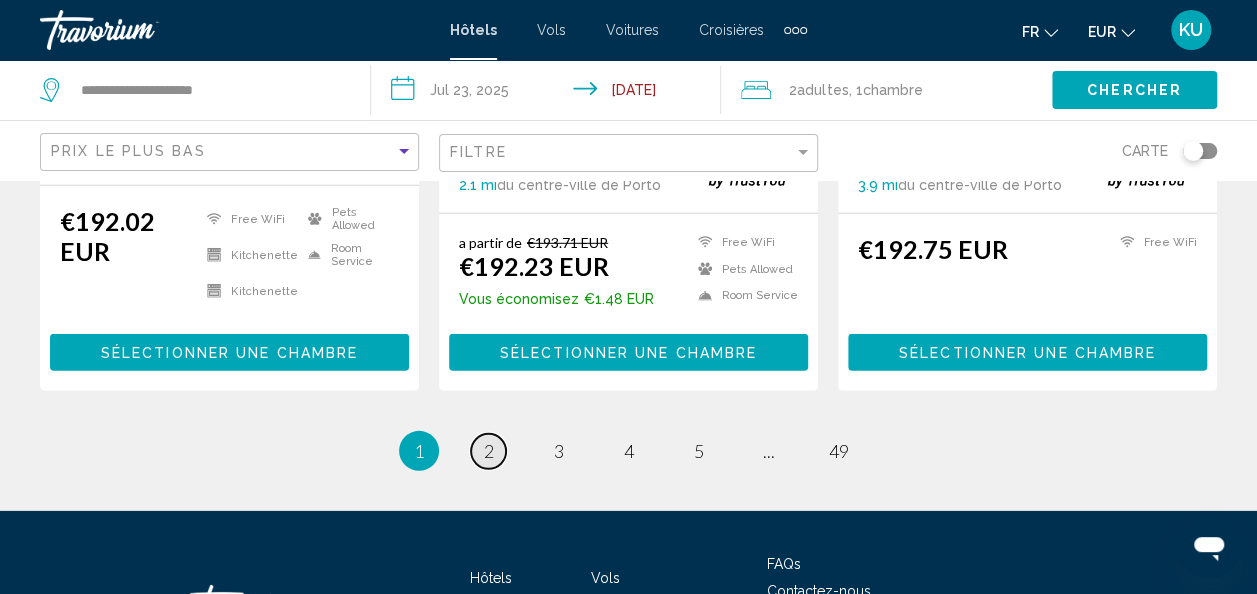 click on "2" at bounding box center [489, 451] 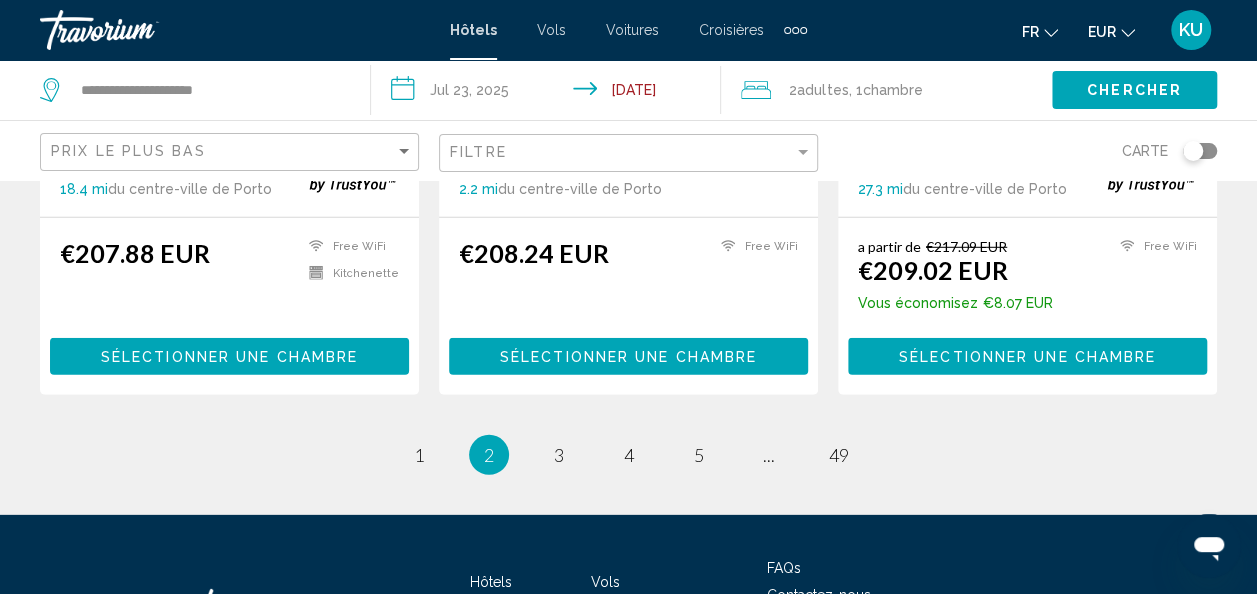 scroll, scrollTop: 2721, scrollLeft: 0, axis: vertical 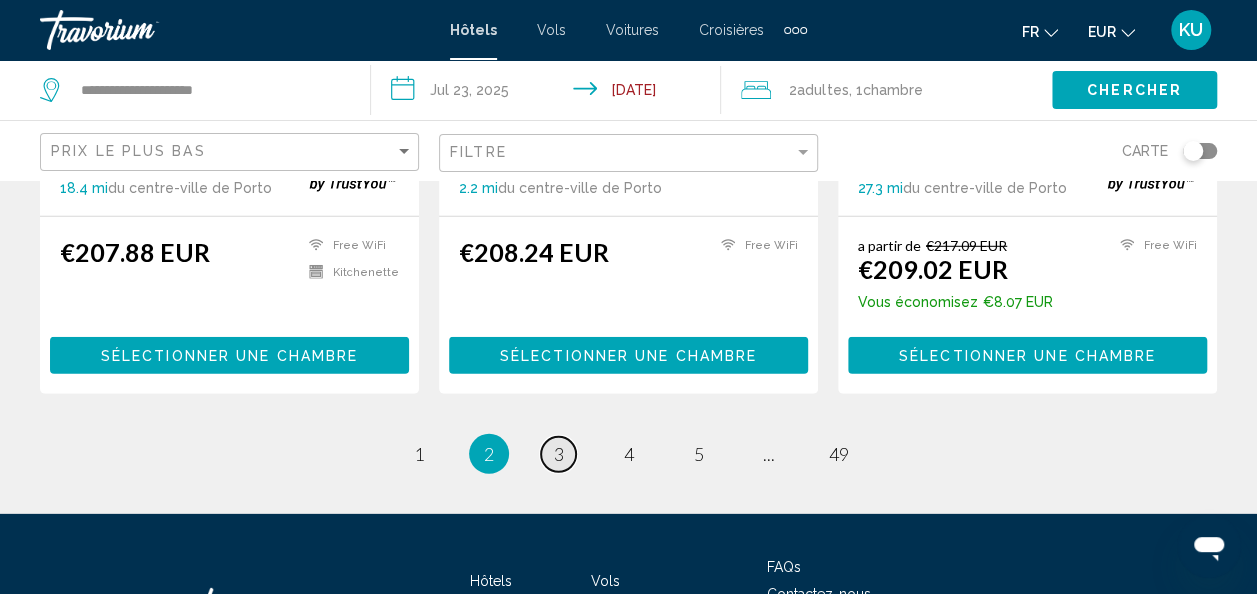 click on "3" at bounding box center [419, 454] 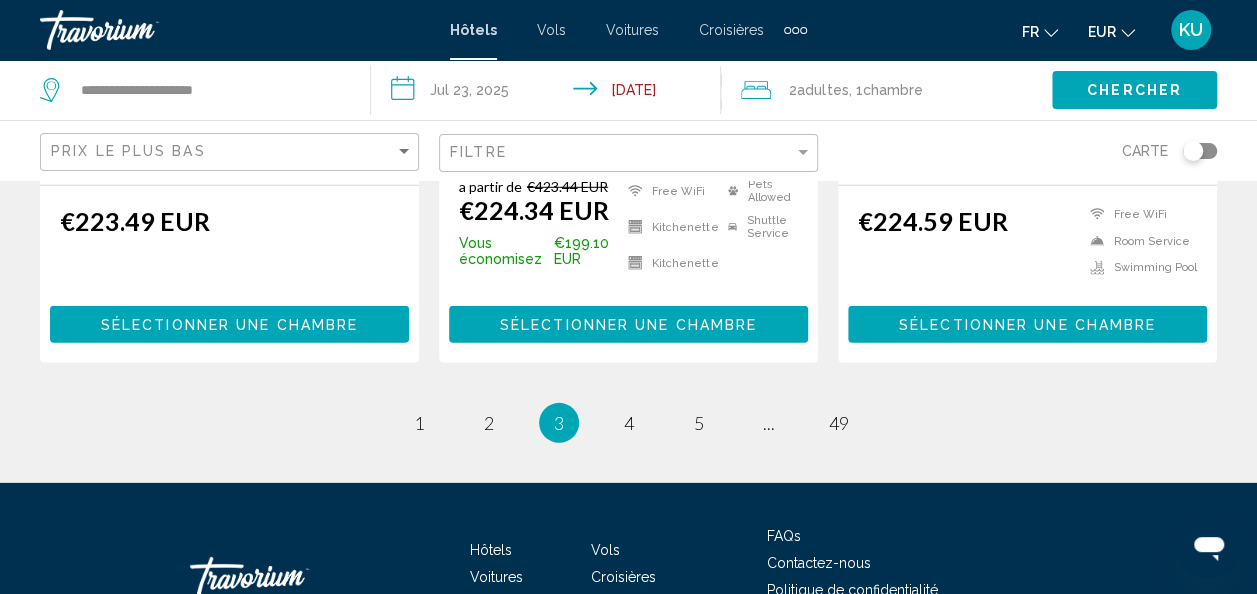 scroll, scrollTop: 2821, scrollLeft: 0, axis: vertical 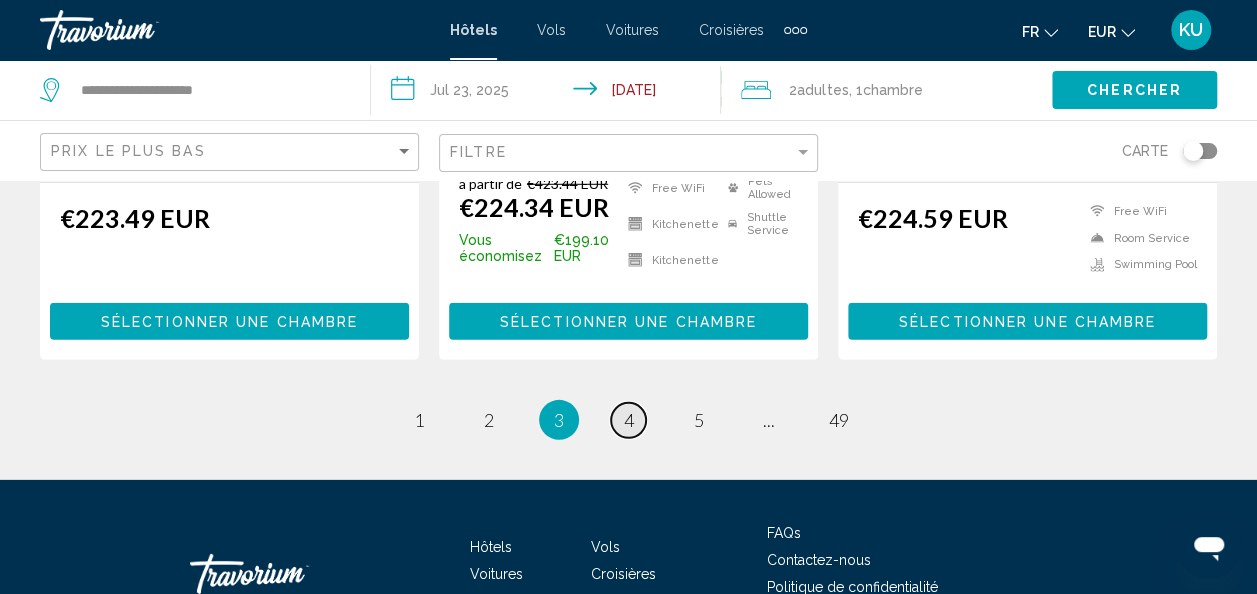 click on "page  4" at bounding box center [418, 420] 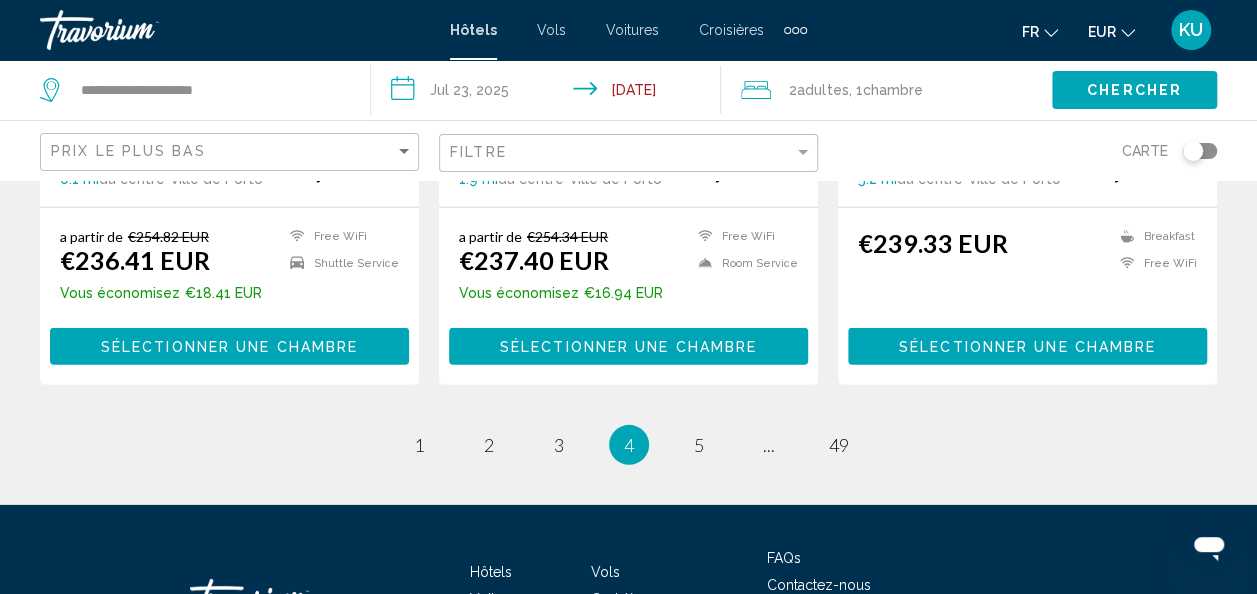 scroll, scrollTop: 2834, scrollLeft: 0, axis: vertical 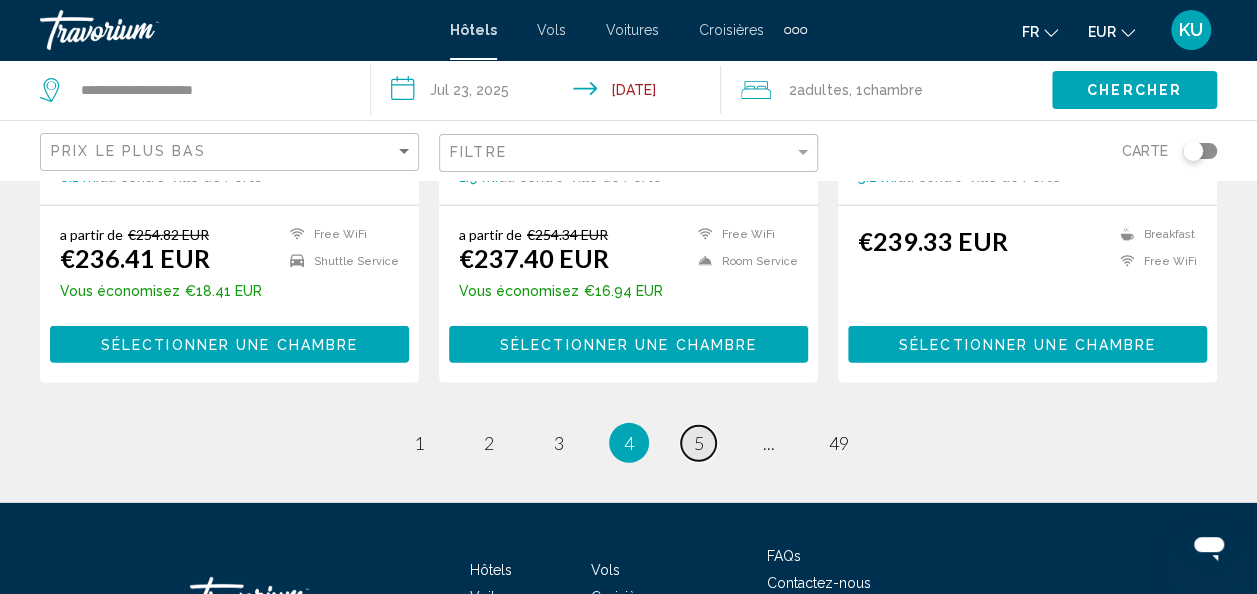 click on "page  5" at bounding box center [418, 443] 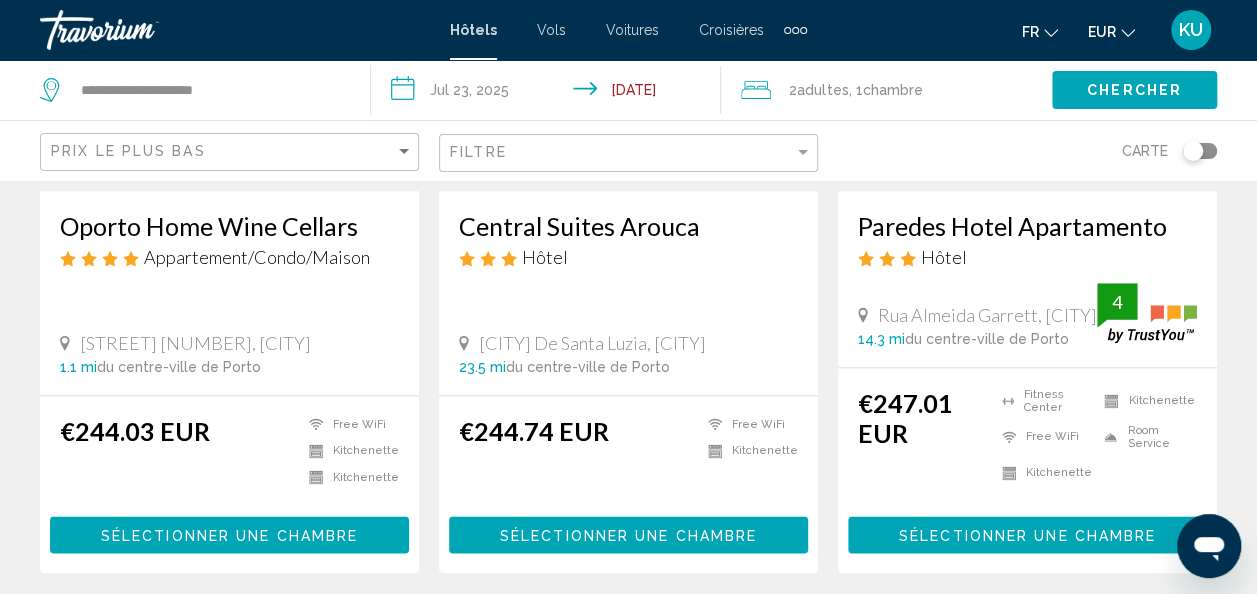 scroll, scrollTop: 1101, scrollLeft: 0, axis: vertical 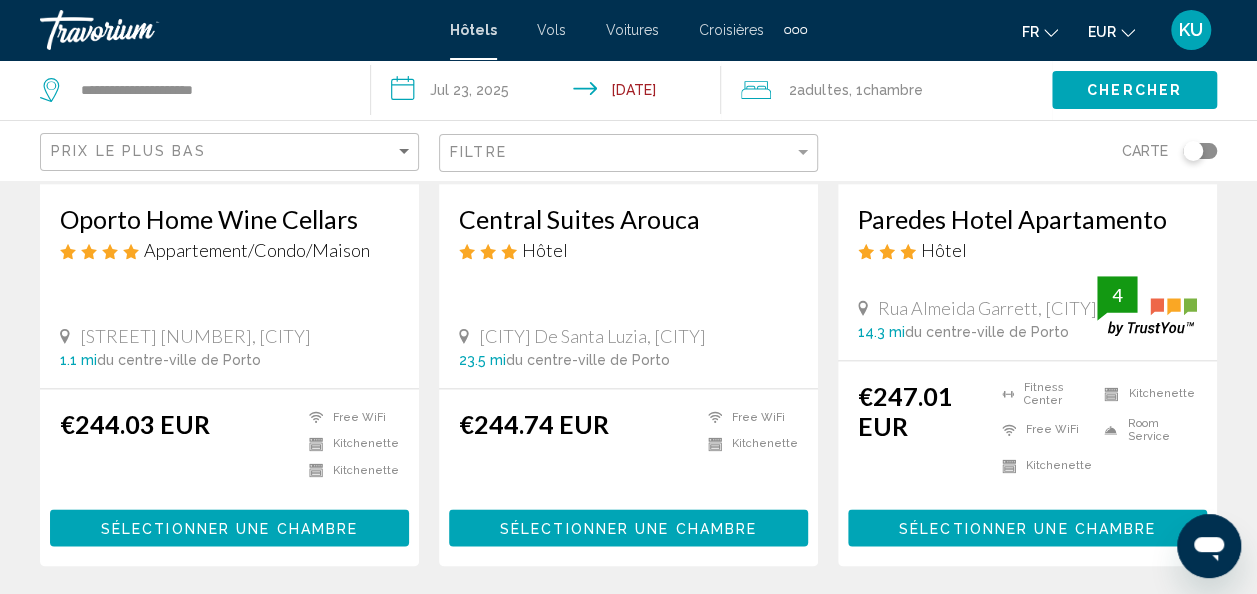 click on "Oporto Home Wine Cellars" at bounding box center (229, 219) 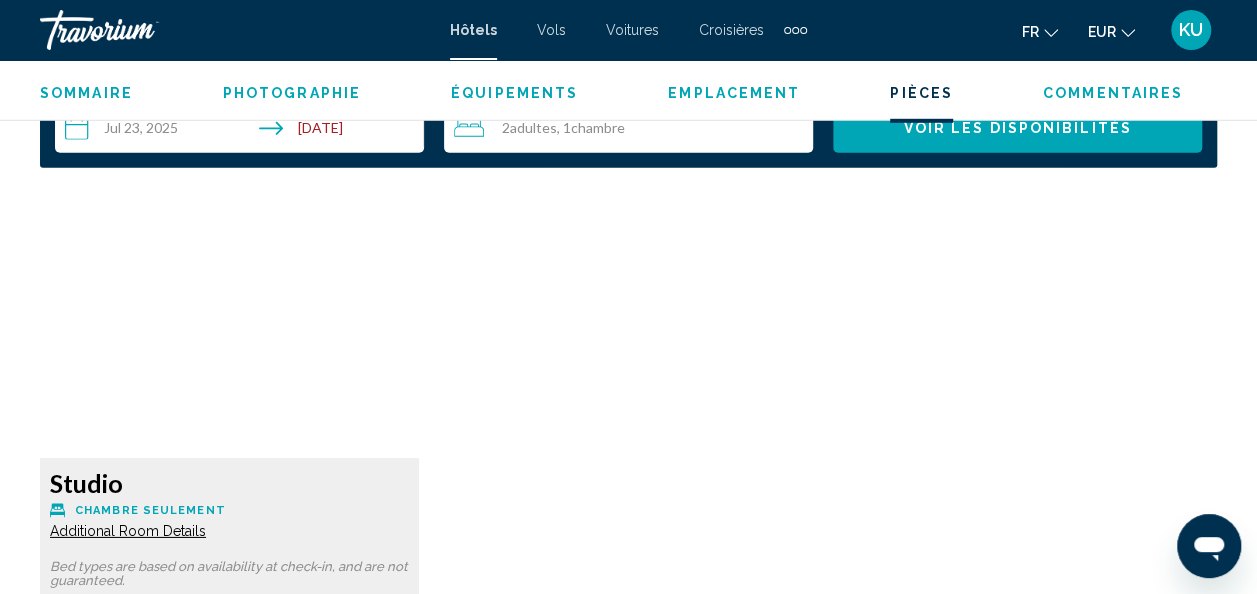 scroll, scrollTop: 2962, scrollLeft: 0, axis: vertical 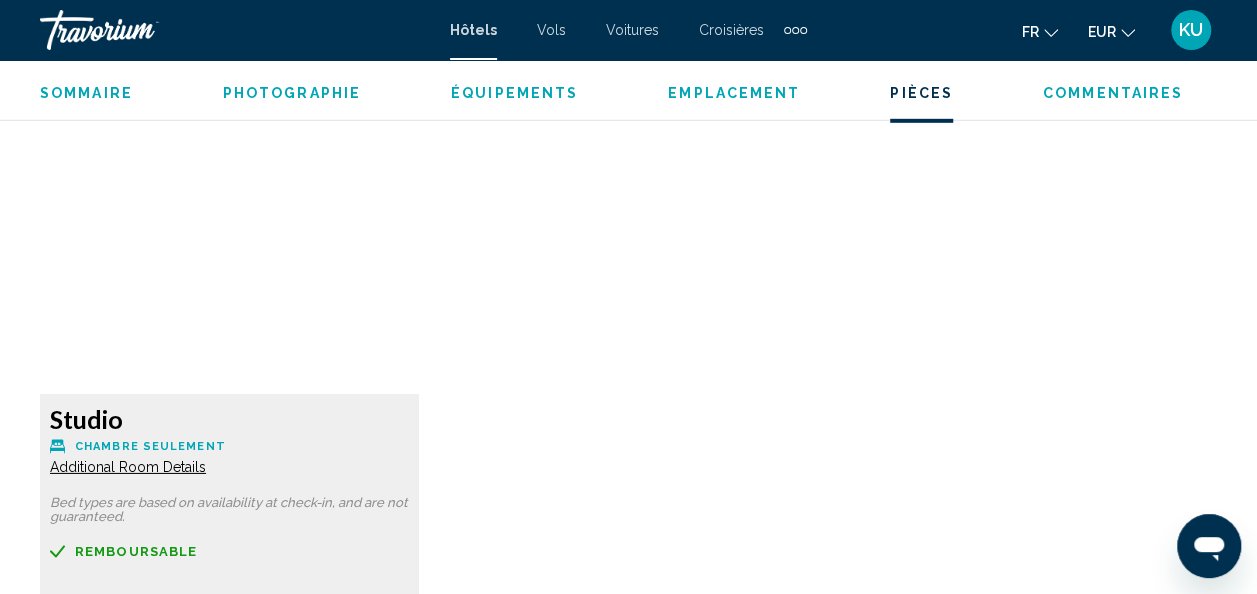 type 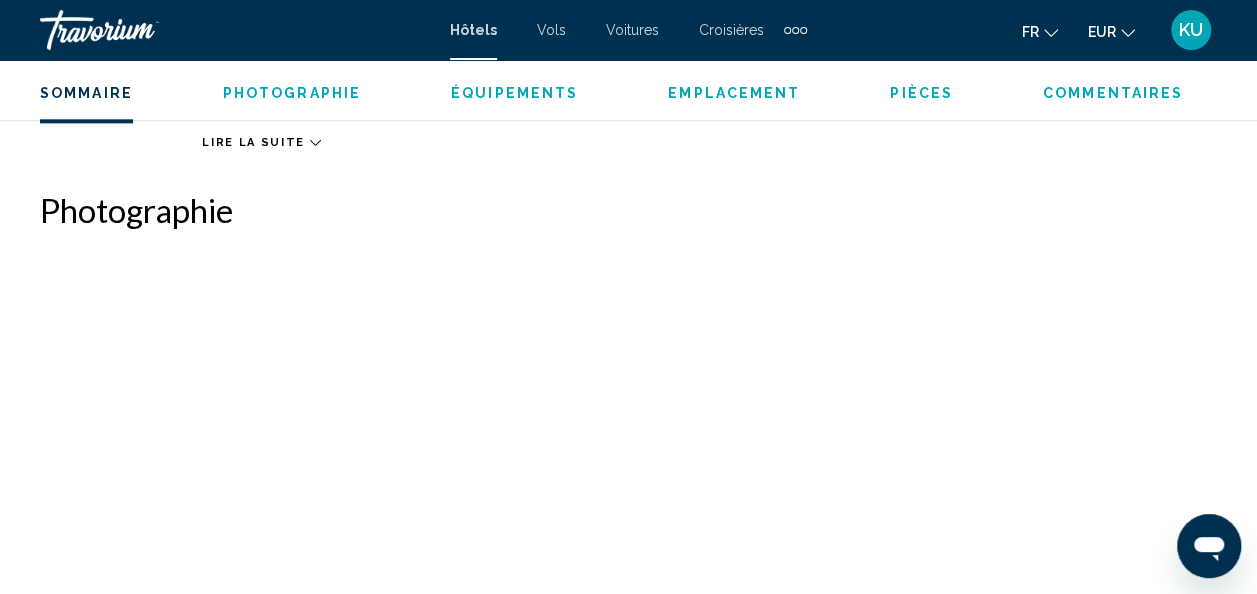 scroll, scrollTop: 1178, scrollLeft: 0, axis: vertical 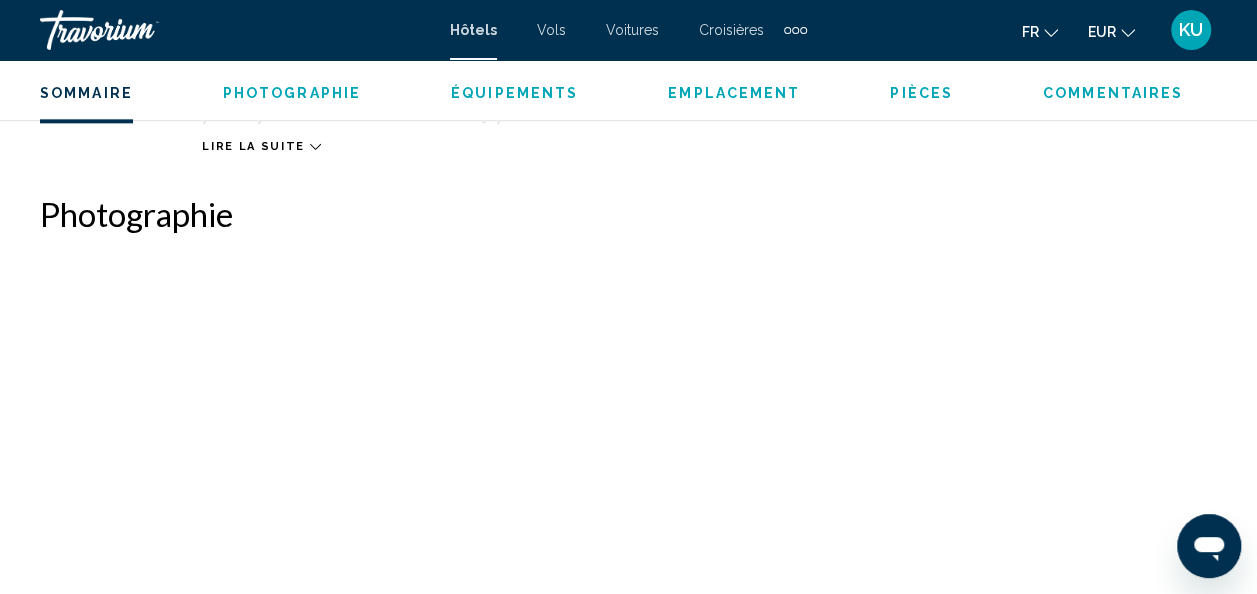 click on "Lire la suite" at bounding box center [261, 146] 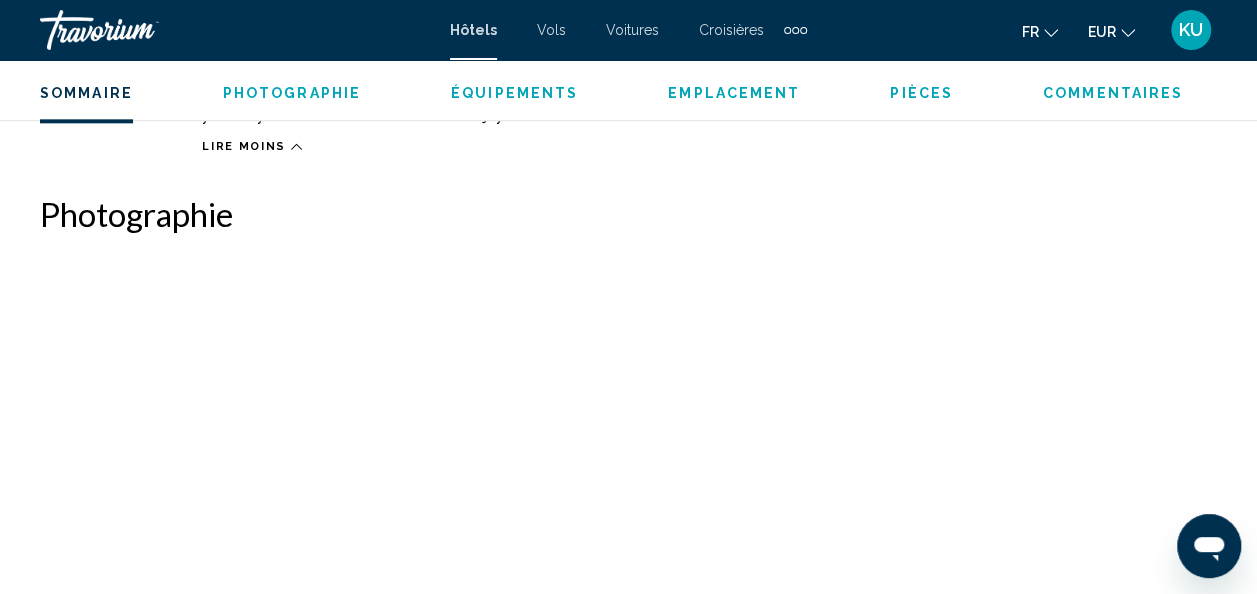 click on "Lire moins" at bounding box center (709, 141) 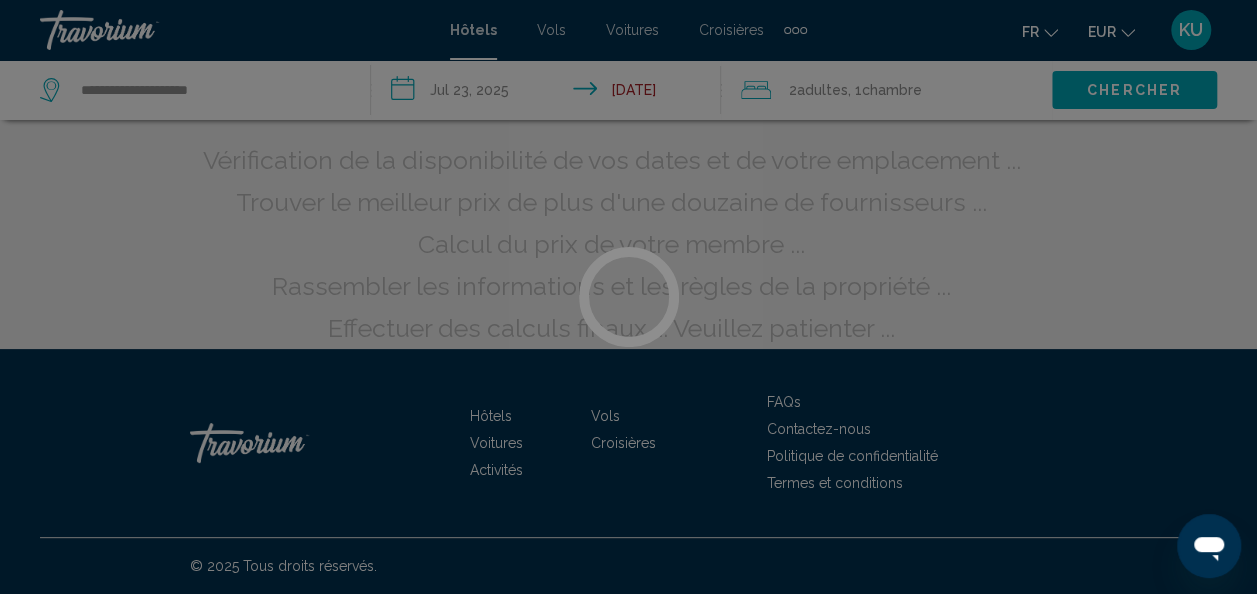 scroll, scrollTop: 0, scrollLeft: 0, axis: both 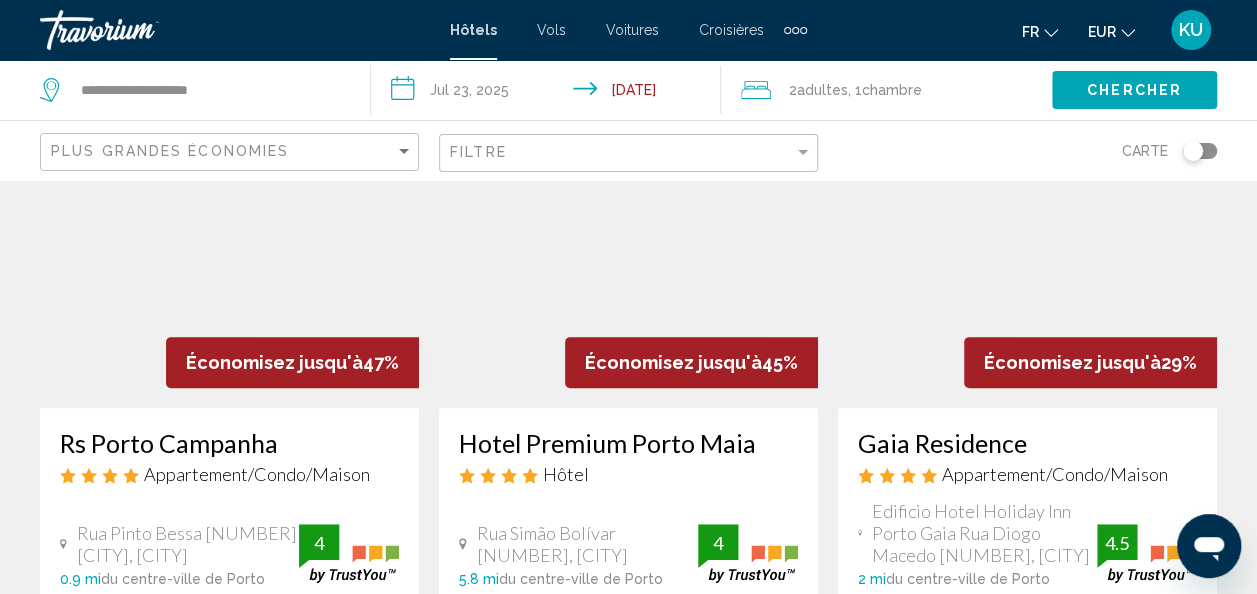 click on "Rs Porto Campanha" at bounding box center [229, 443] 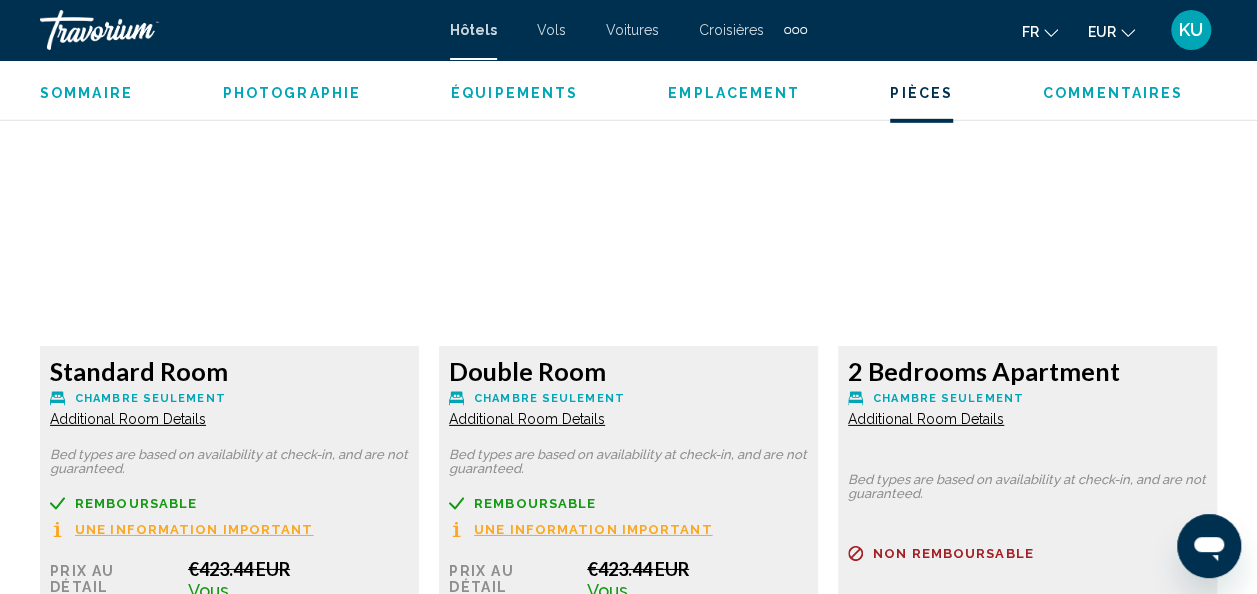 scroll, scrollTop: 2977, scrollLeft: 0, axis: vertical 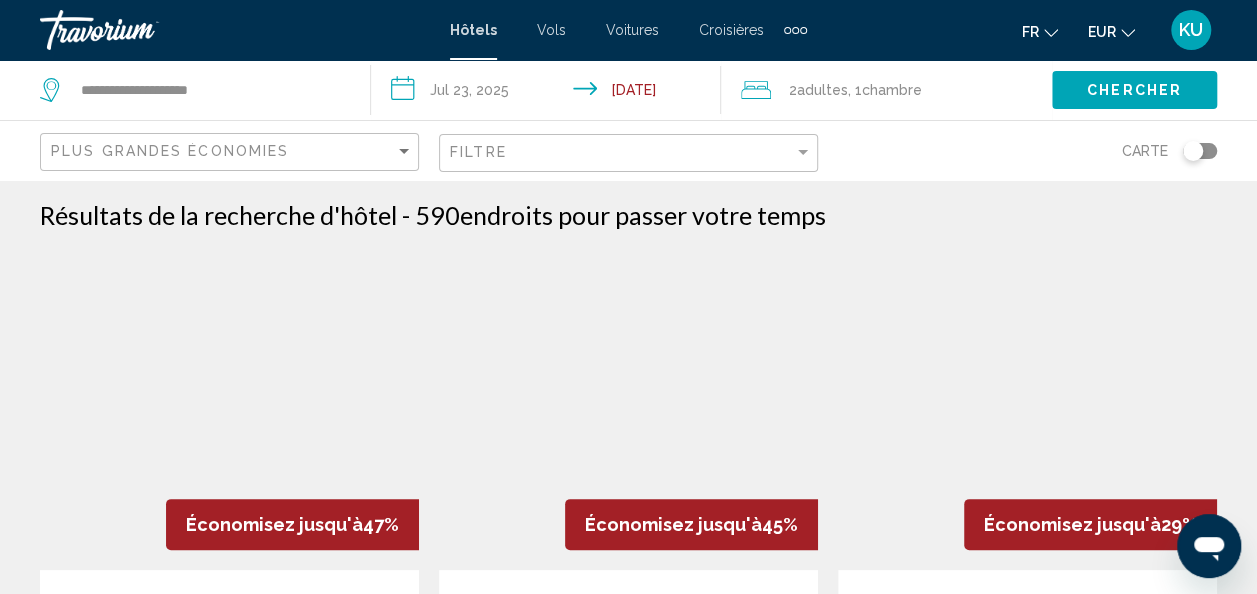 click at bounding box center [628, 410] 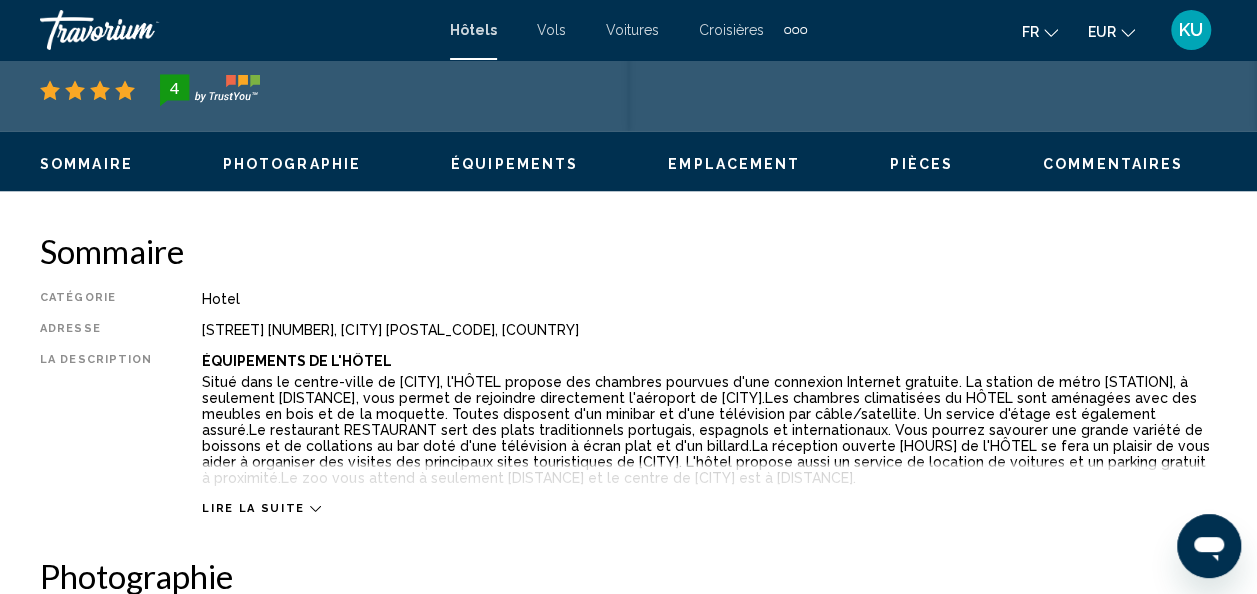scroll, scrollTop: 880, scrollLeft: 0, axis: vertical 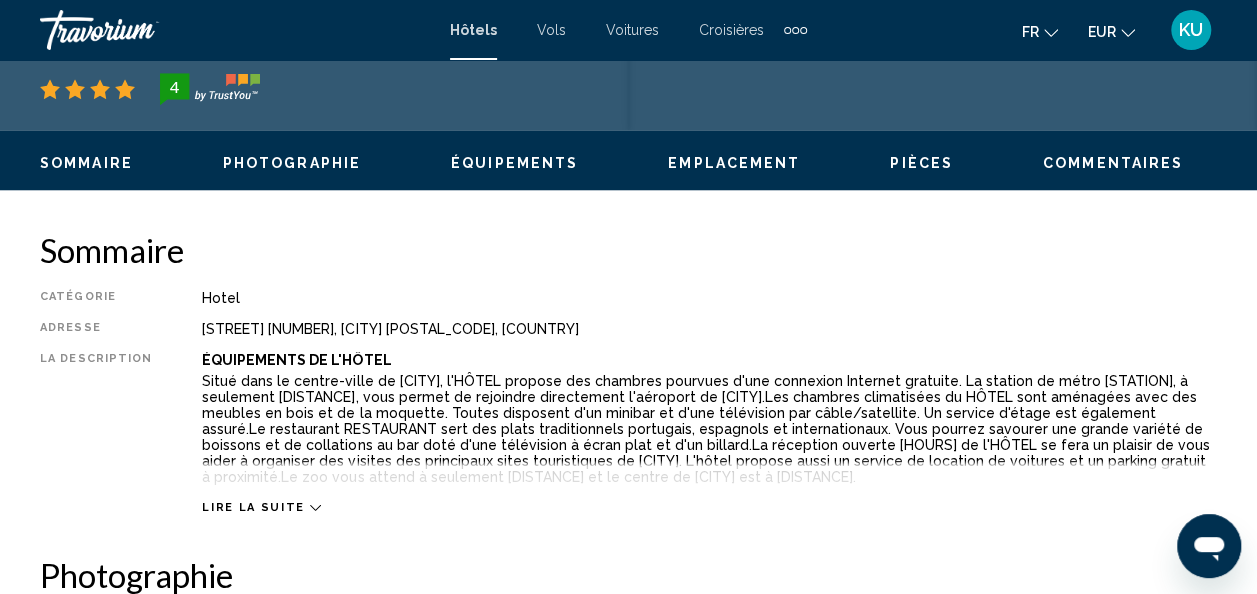click at bounding box center [315, 507] 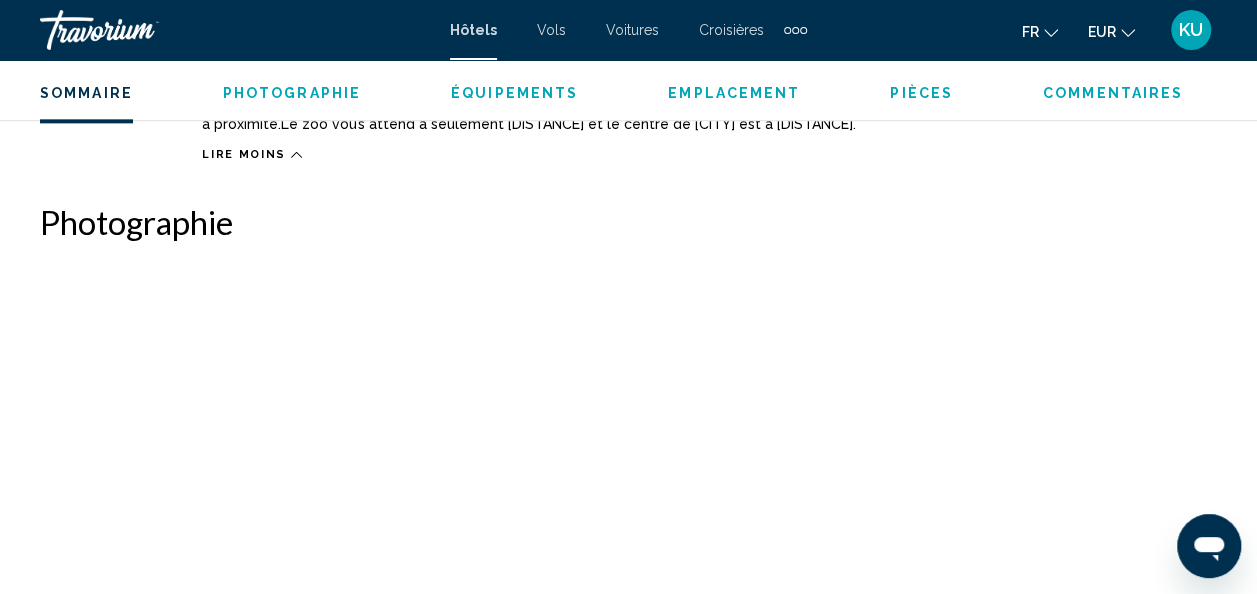 scroll, scrollTop: 1264, scrollLeft: 0, axis: vertical 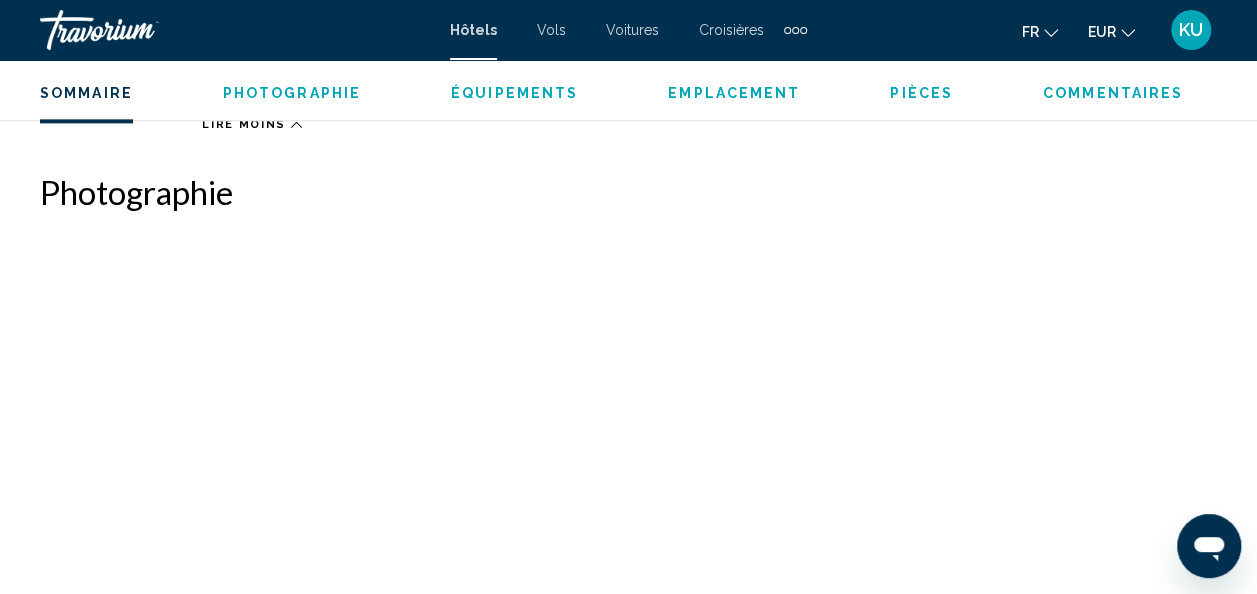 click at bounding box center (468, 357) 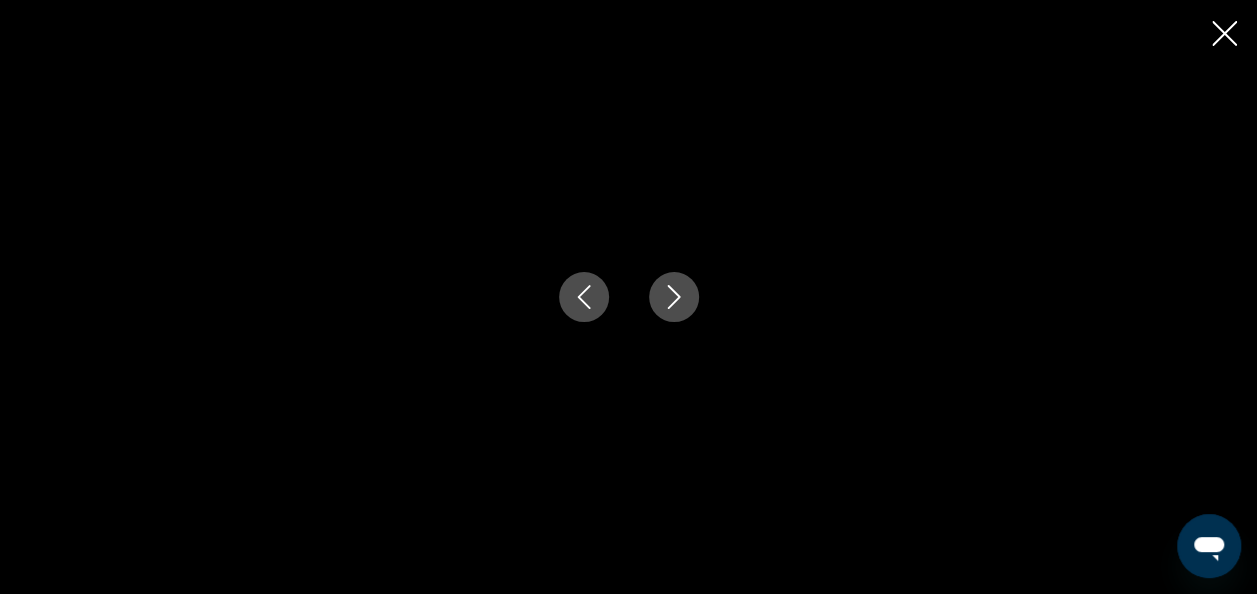 click at bounding box center [673, 297] 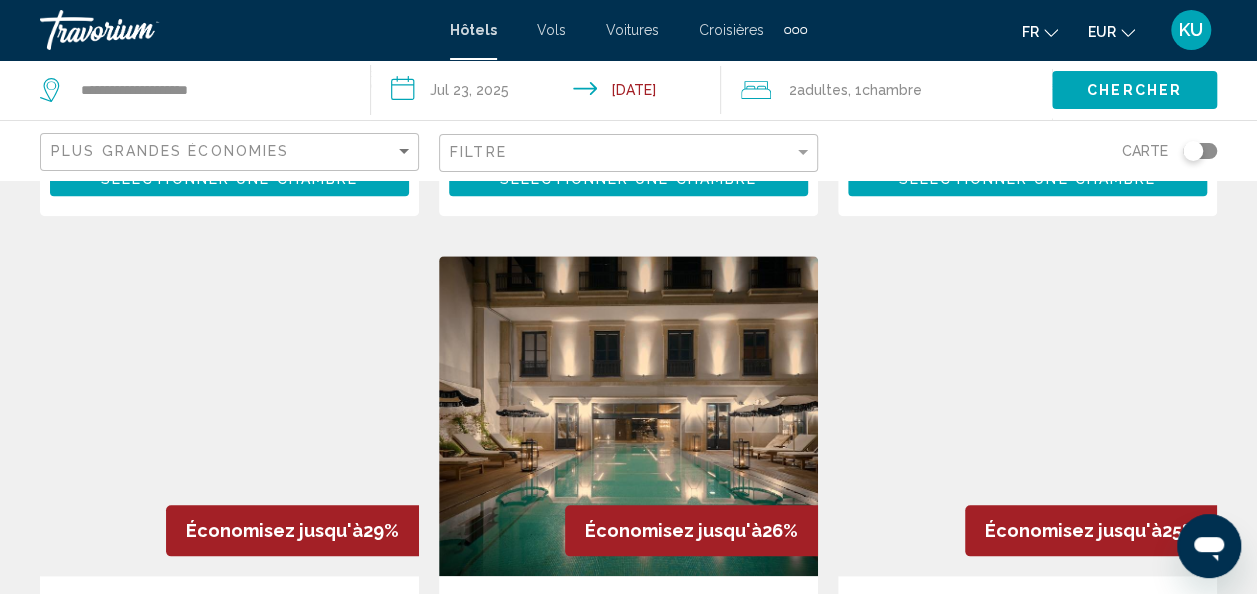 scroll, scrollTop: 883, scrollLeft: 0, axis: vertical 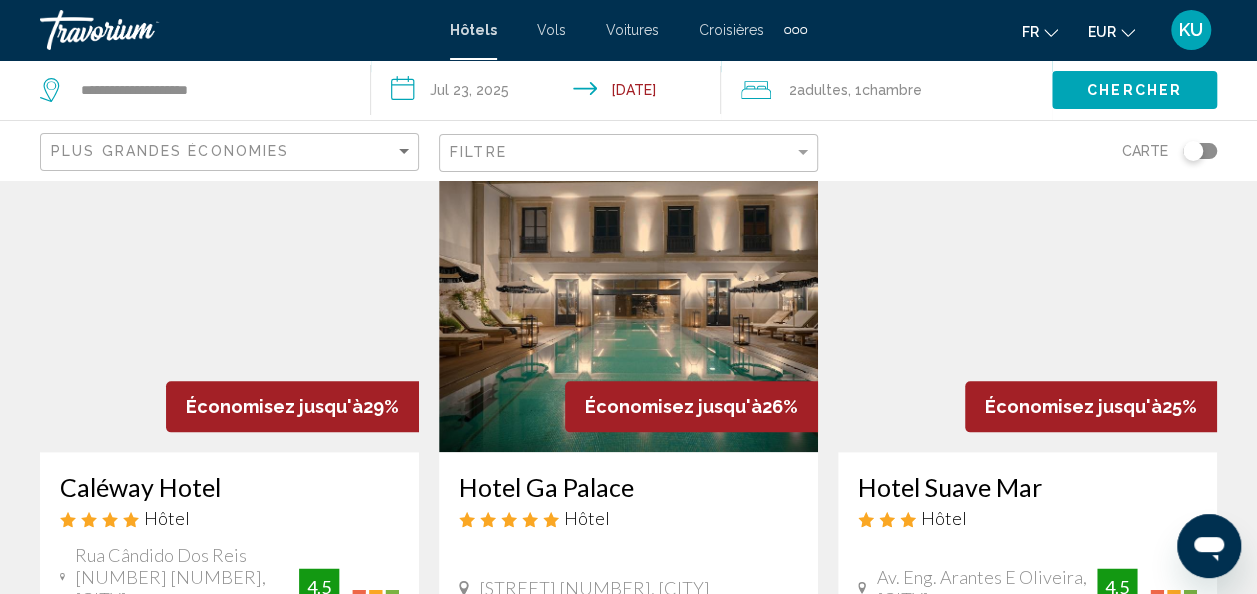click at bounding box center [628, 292] 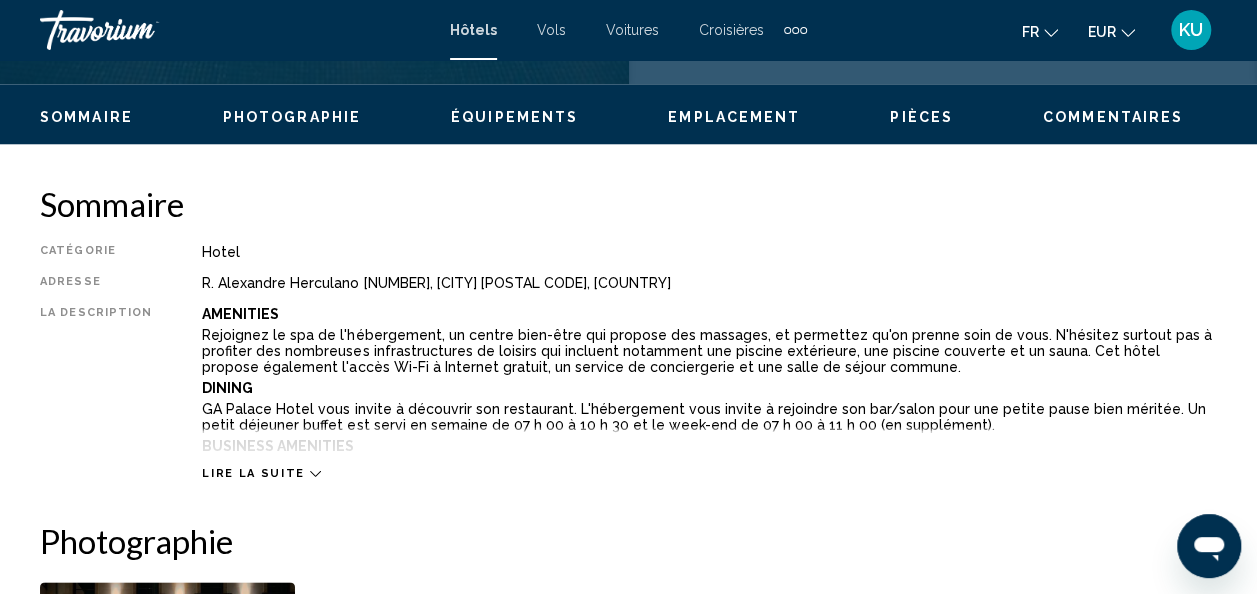 scroll, scrollTop: 926, scrollLeft: 0, axis: vertical 